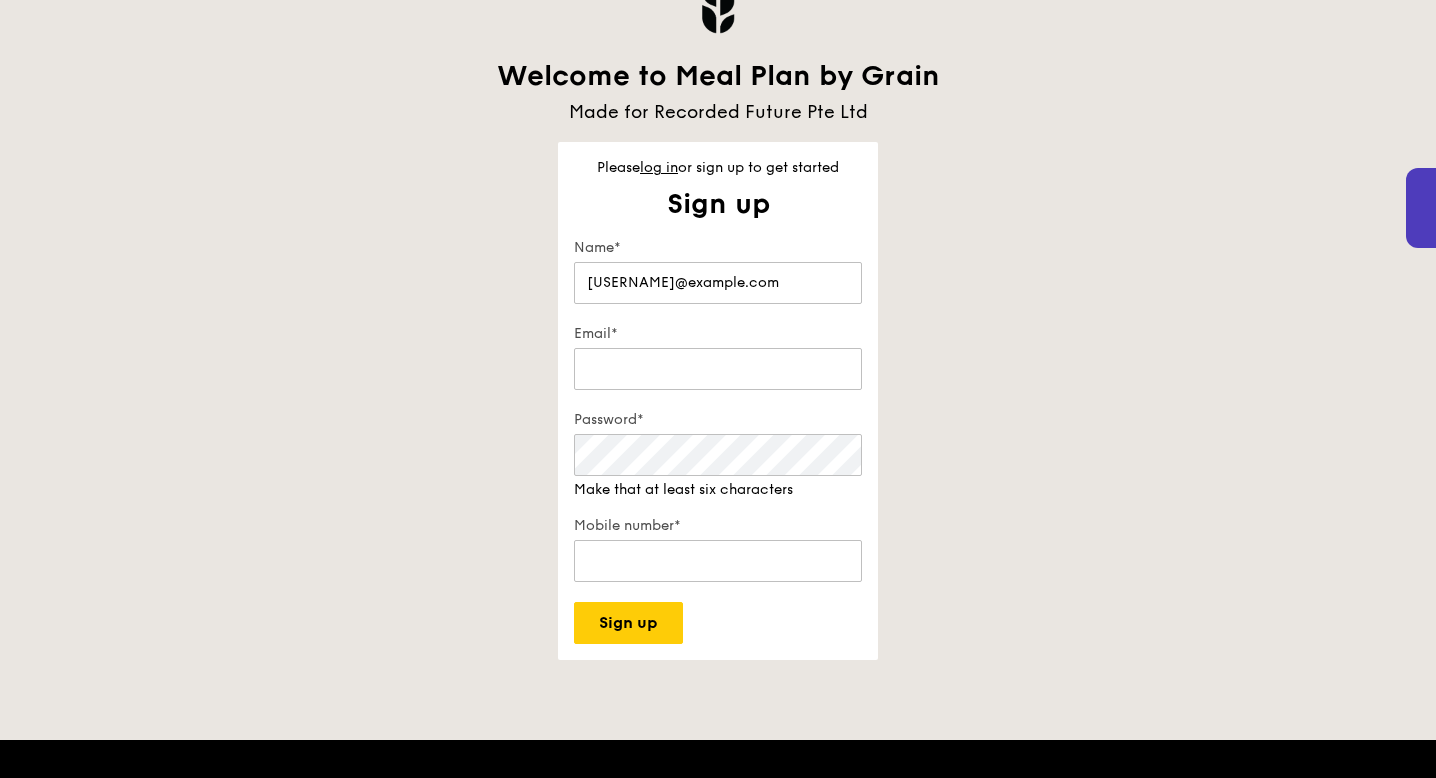 scroll, scrollTop: 0, scrollLeft: 0, axis: both 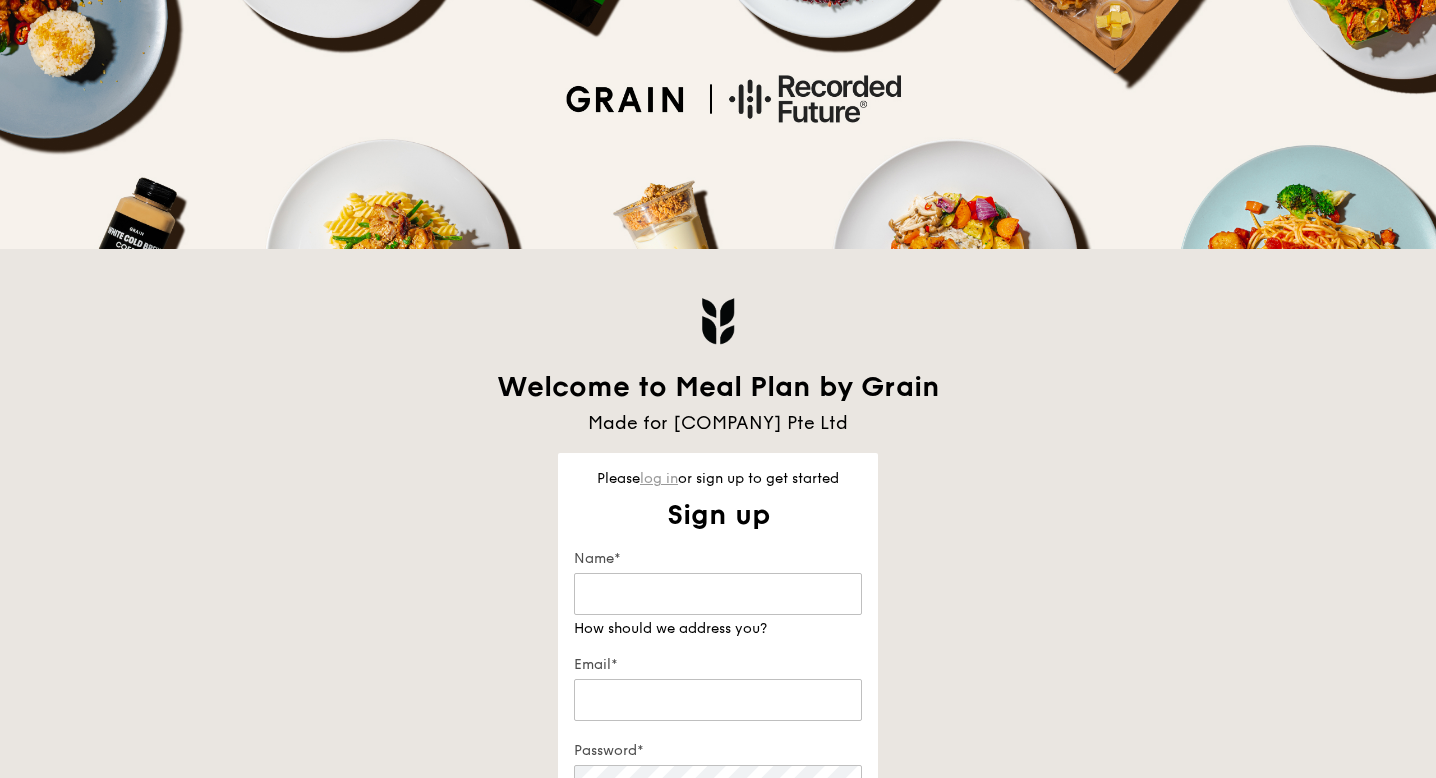 click on "log in" at bounding box center [659, 478] 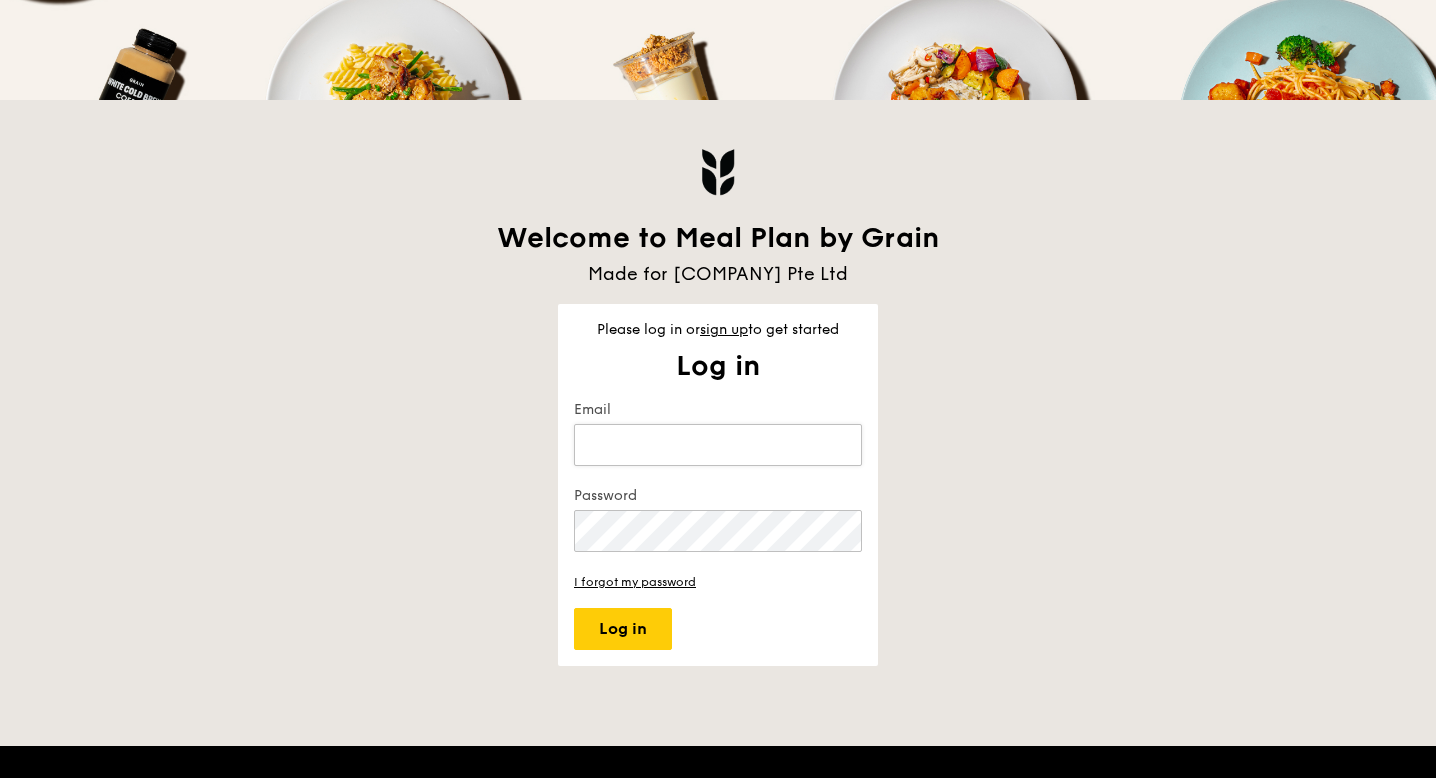 scroll, scrollTop: 279, scrollLeft: 0, axis: vertical 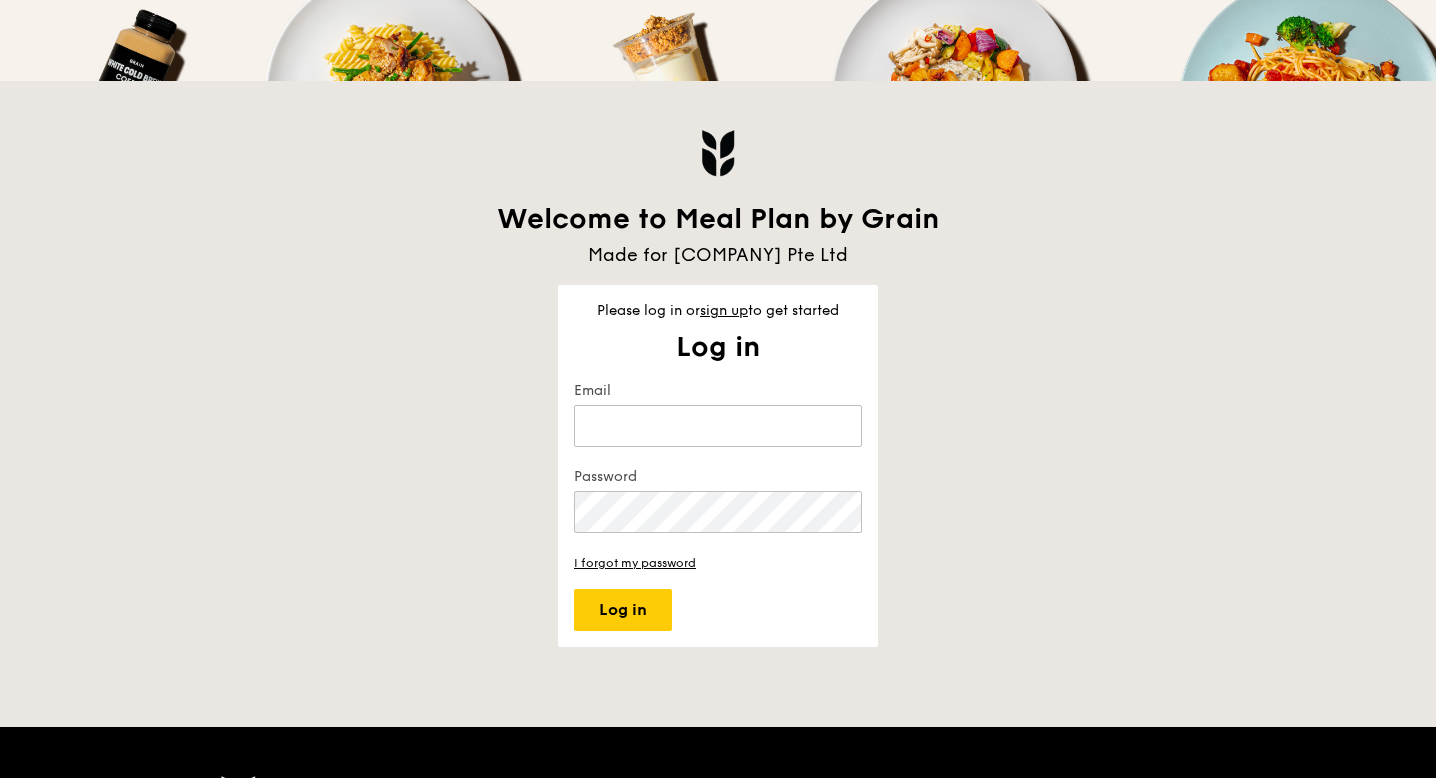 click at bounding box center [838, 426] 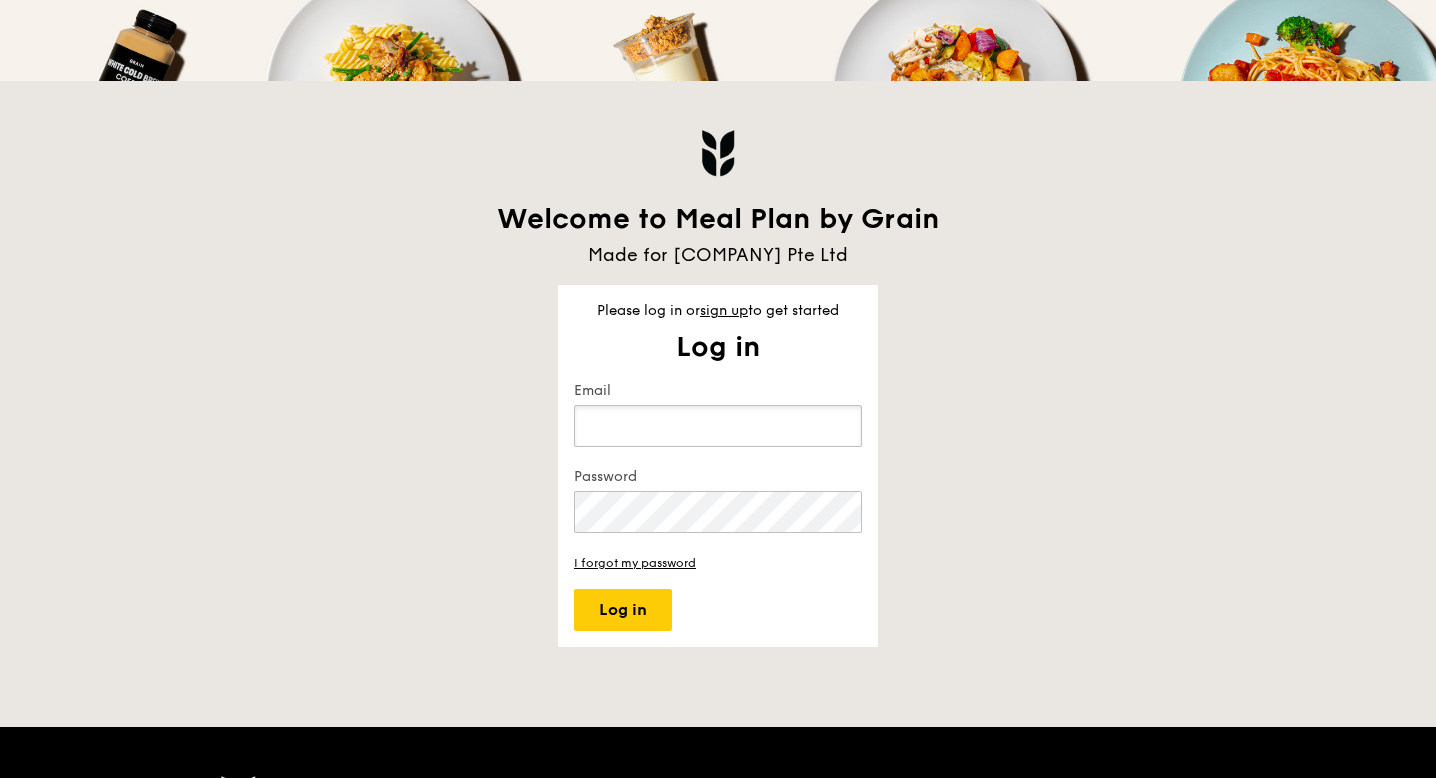type on "[EMAIL]" 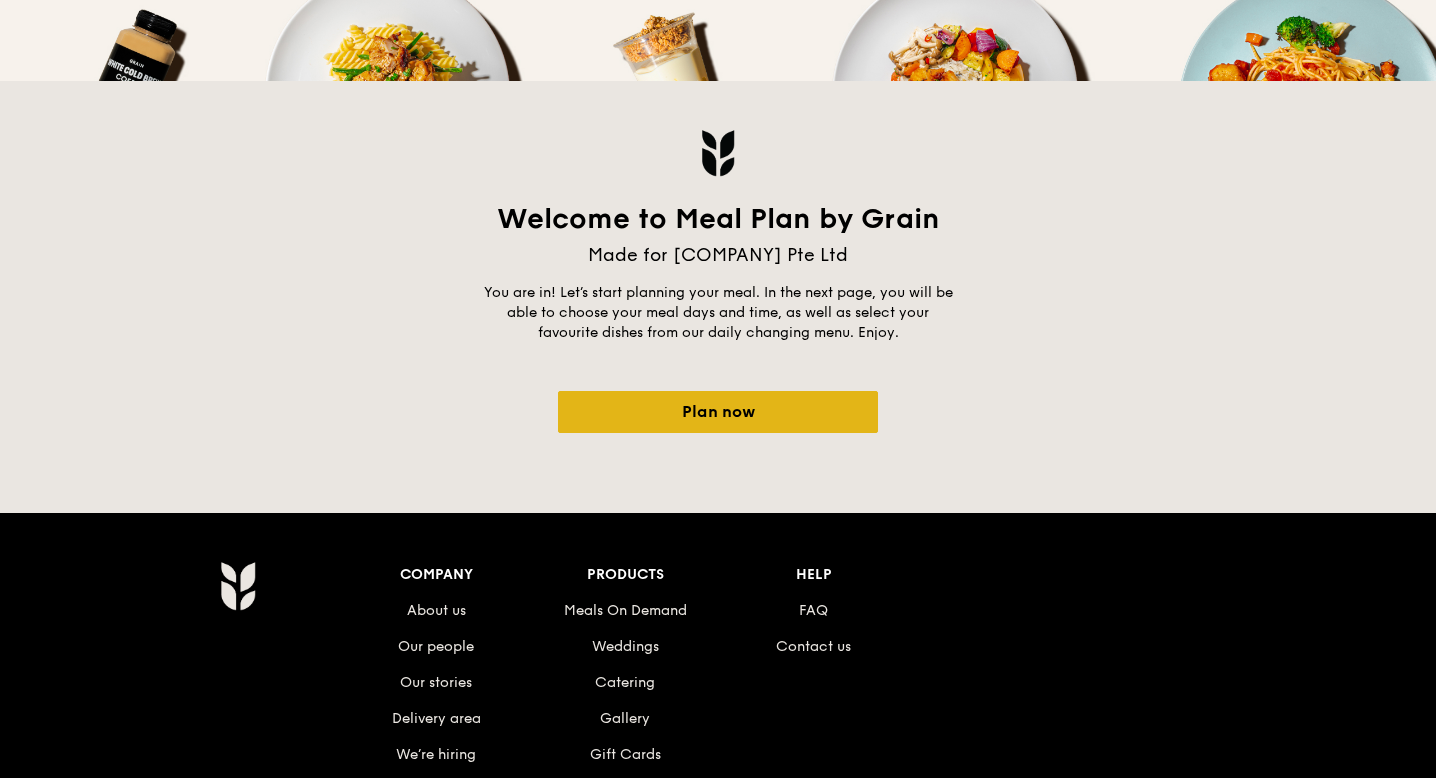 click on "Plan now" at bounding box center [718, 412] 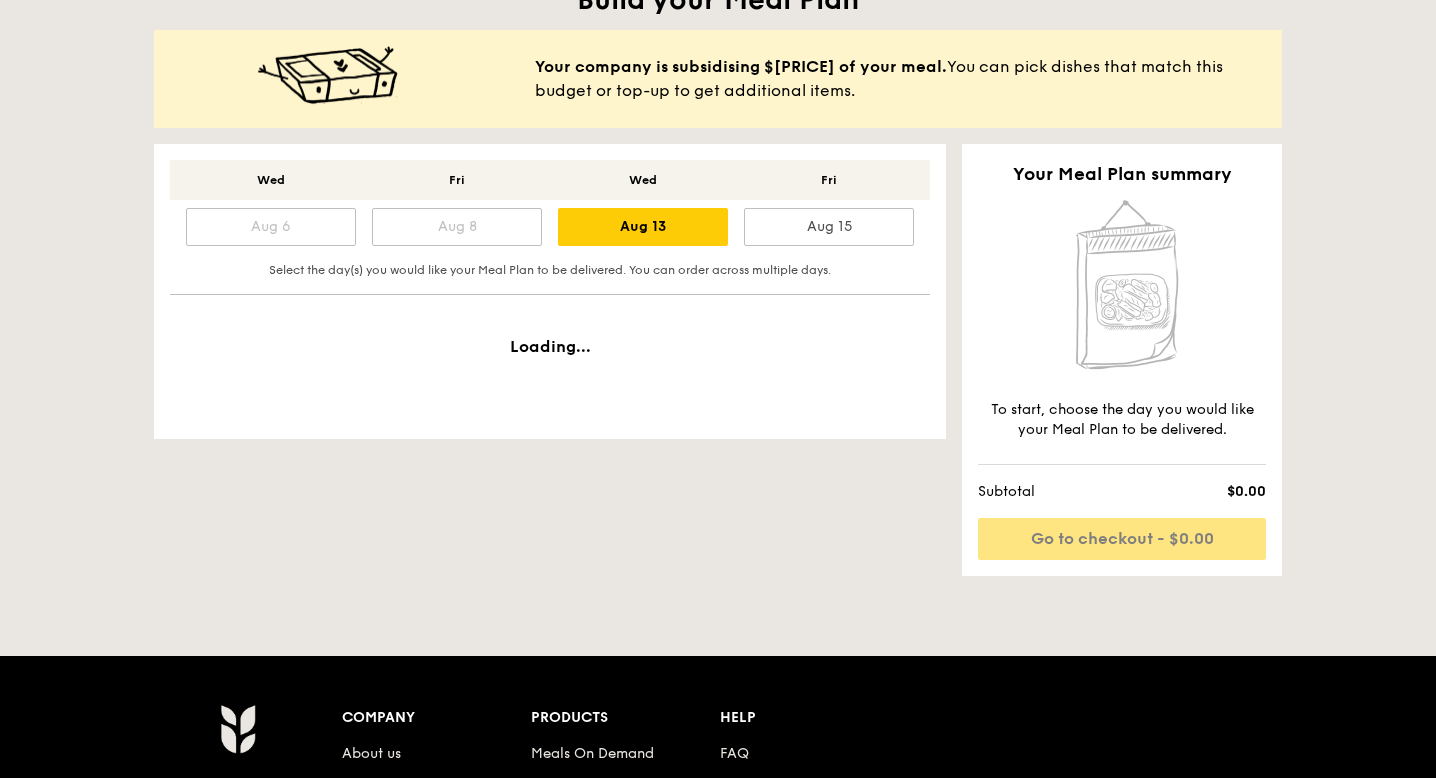 scroll, scrollTop: 478, scrollLeft: 0, axis: vertical 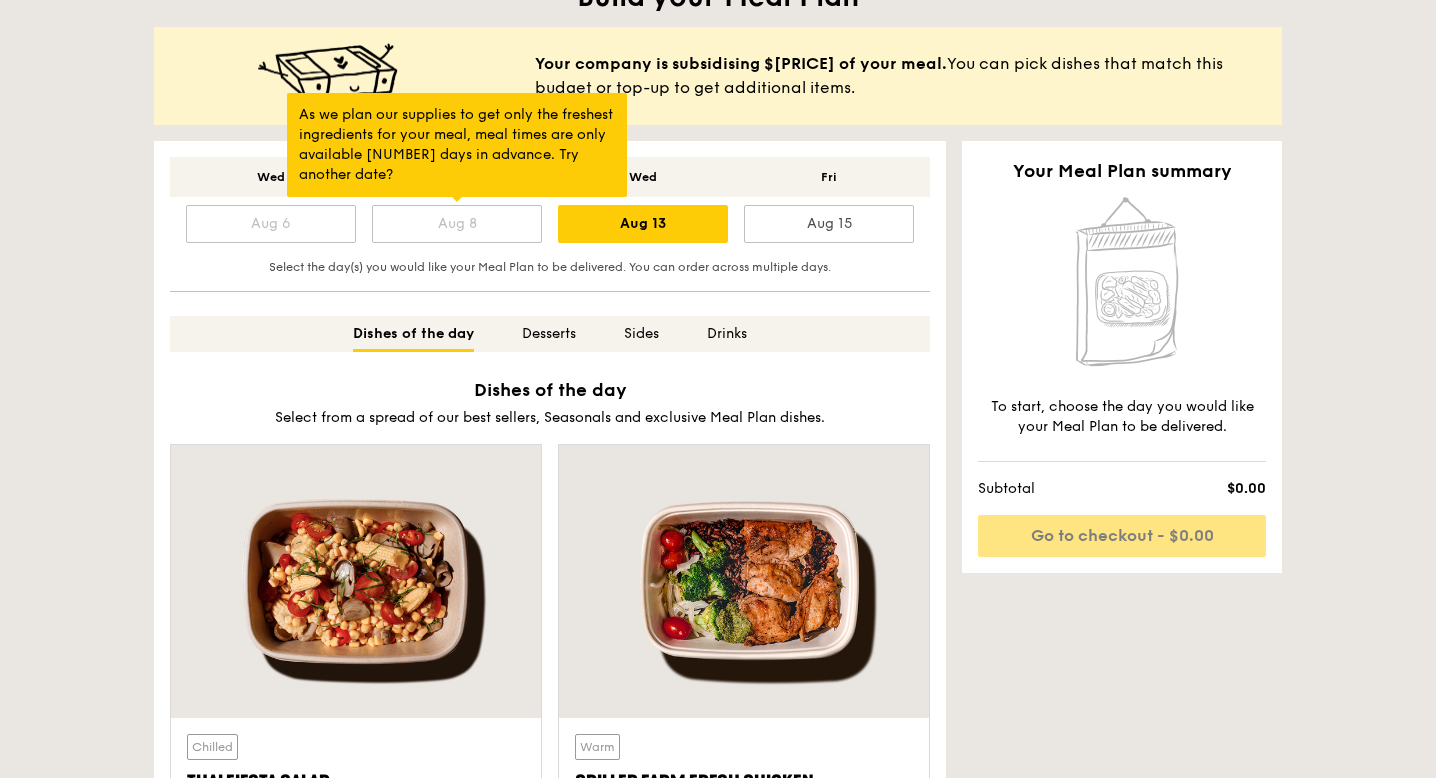 click on "Aug 8" at bounding box center [457, 224] 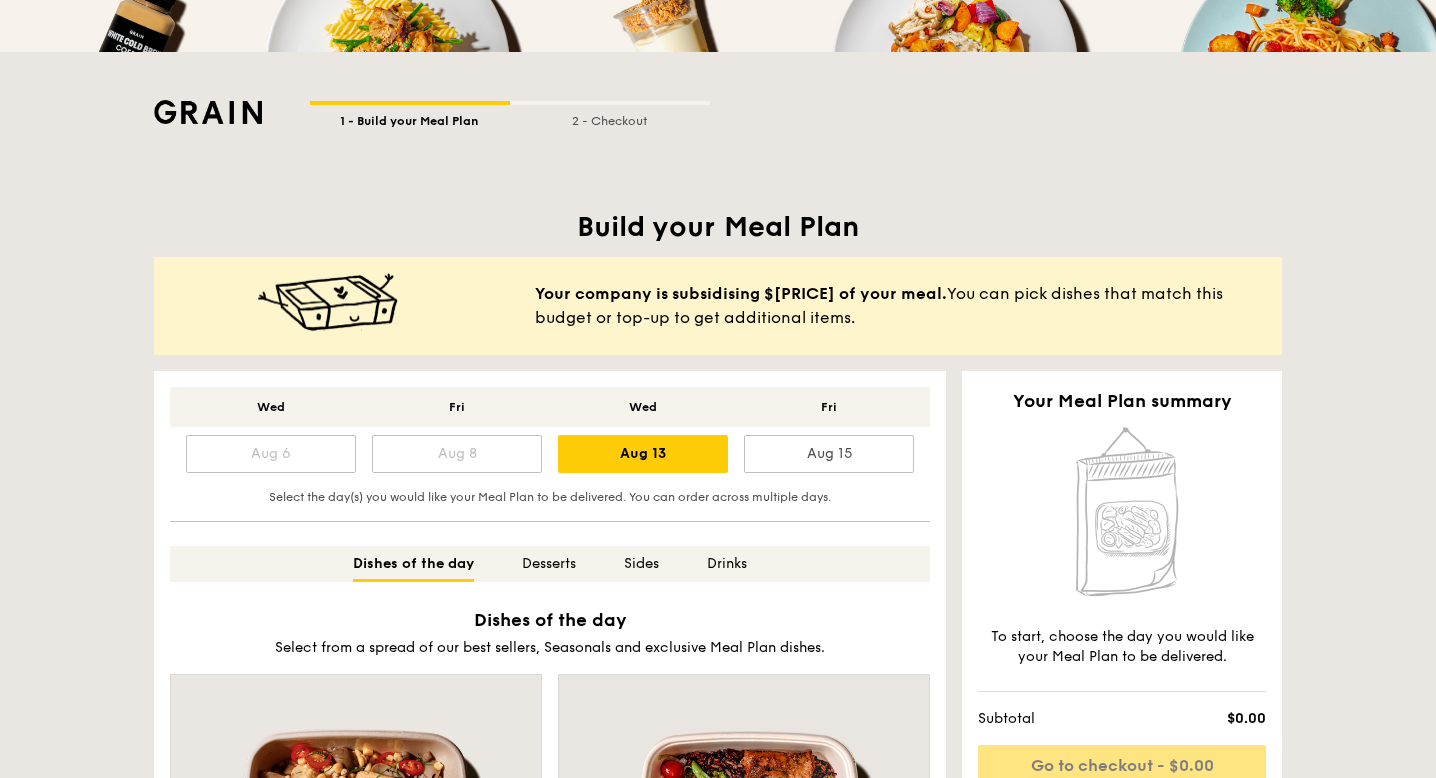 scroll, scrollTop: 0, scrollLeft: 0, axis: both 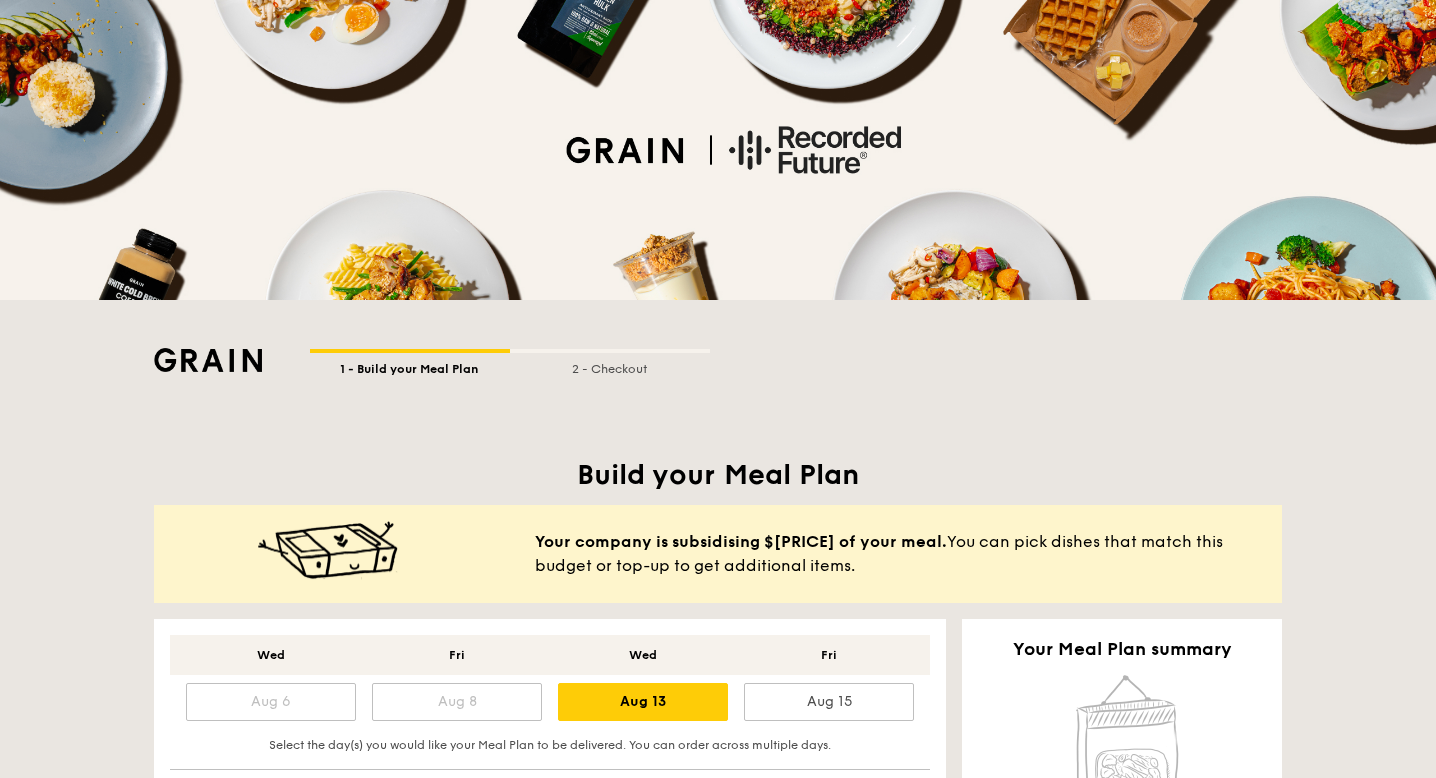 click at bounding box center (208, 360) 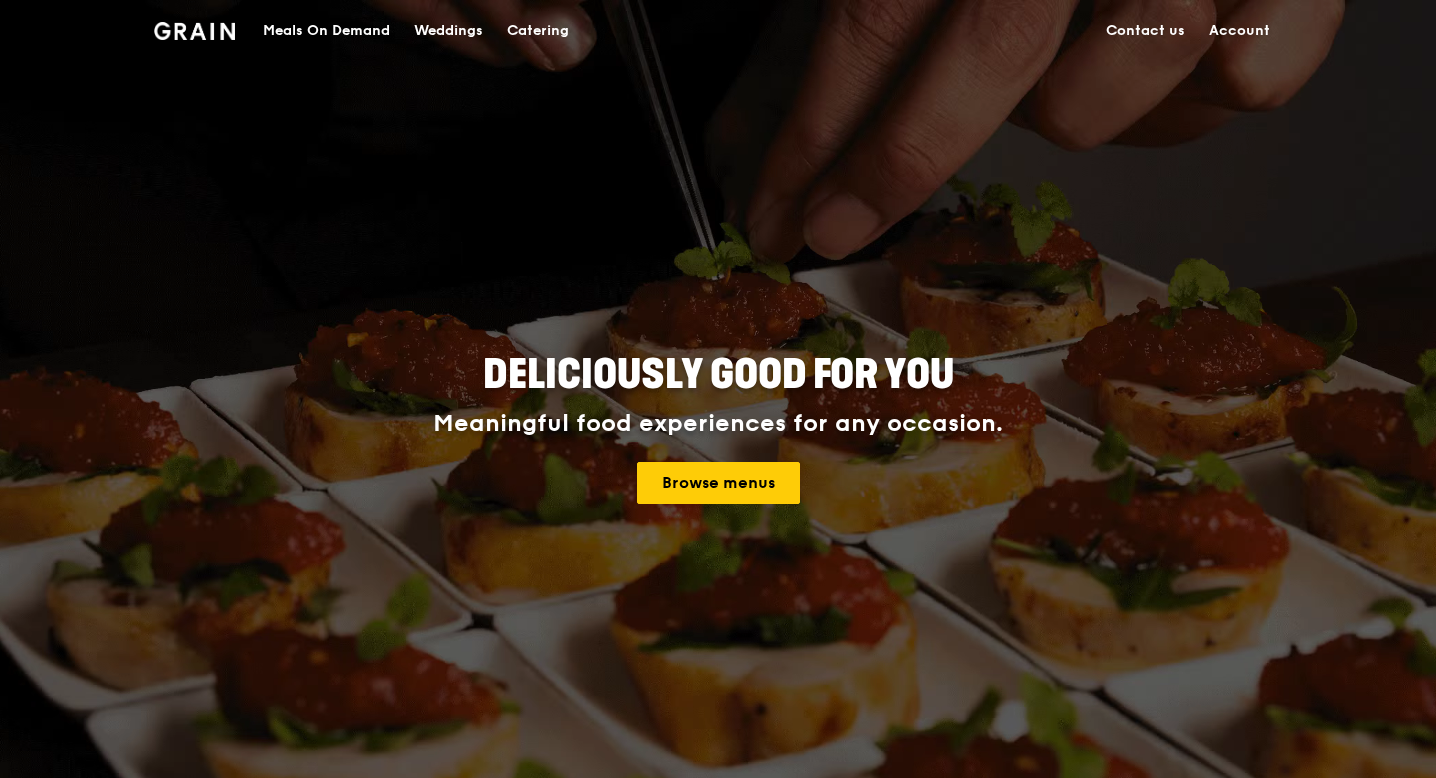 click on "Account" at bounding box center (1239, 31) 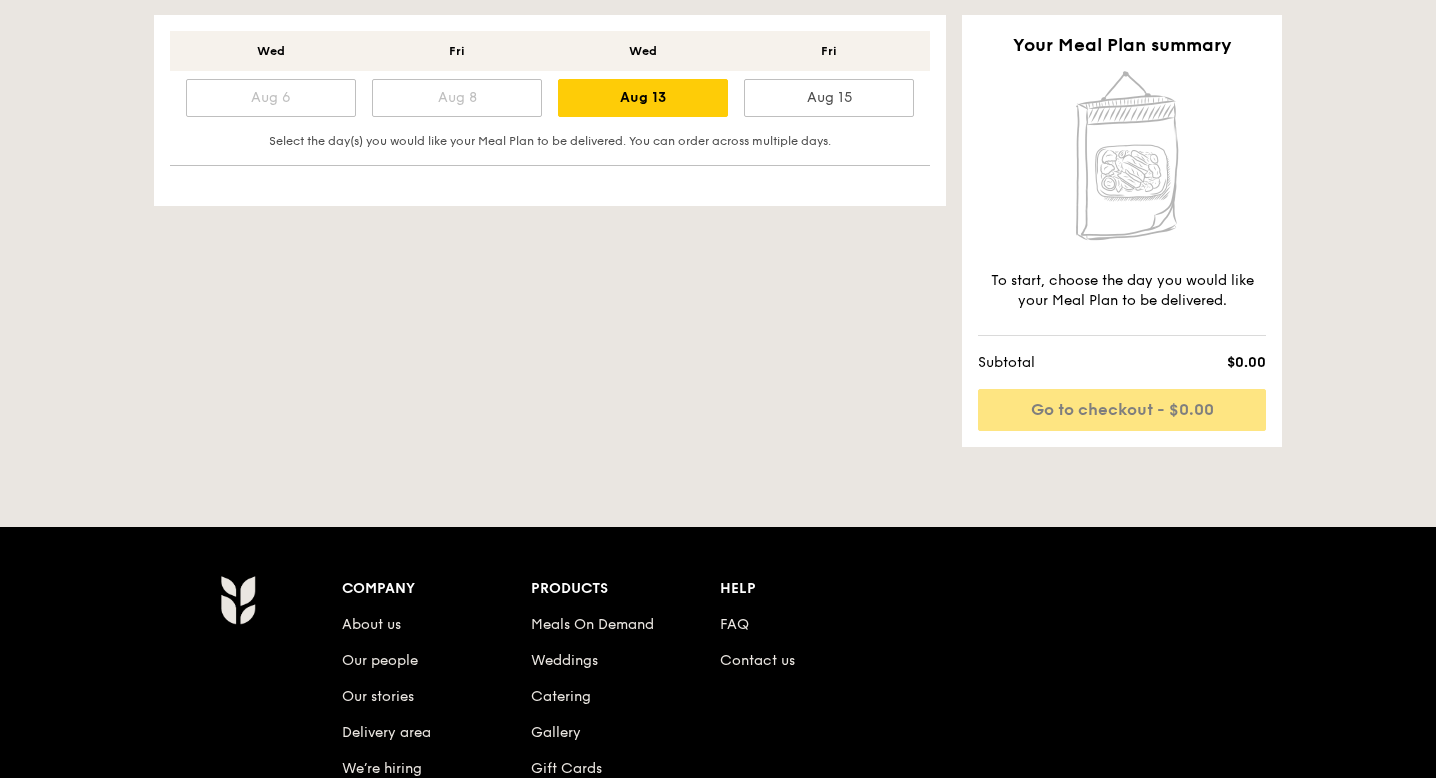 scroll, scrollTop: 606, scrollLeft: 0, axis: vertical 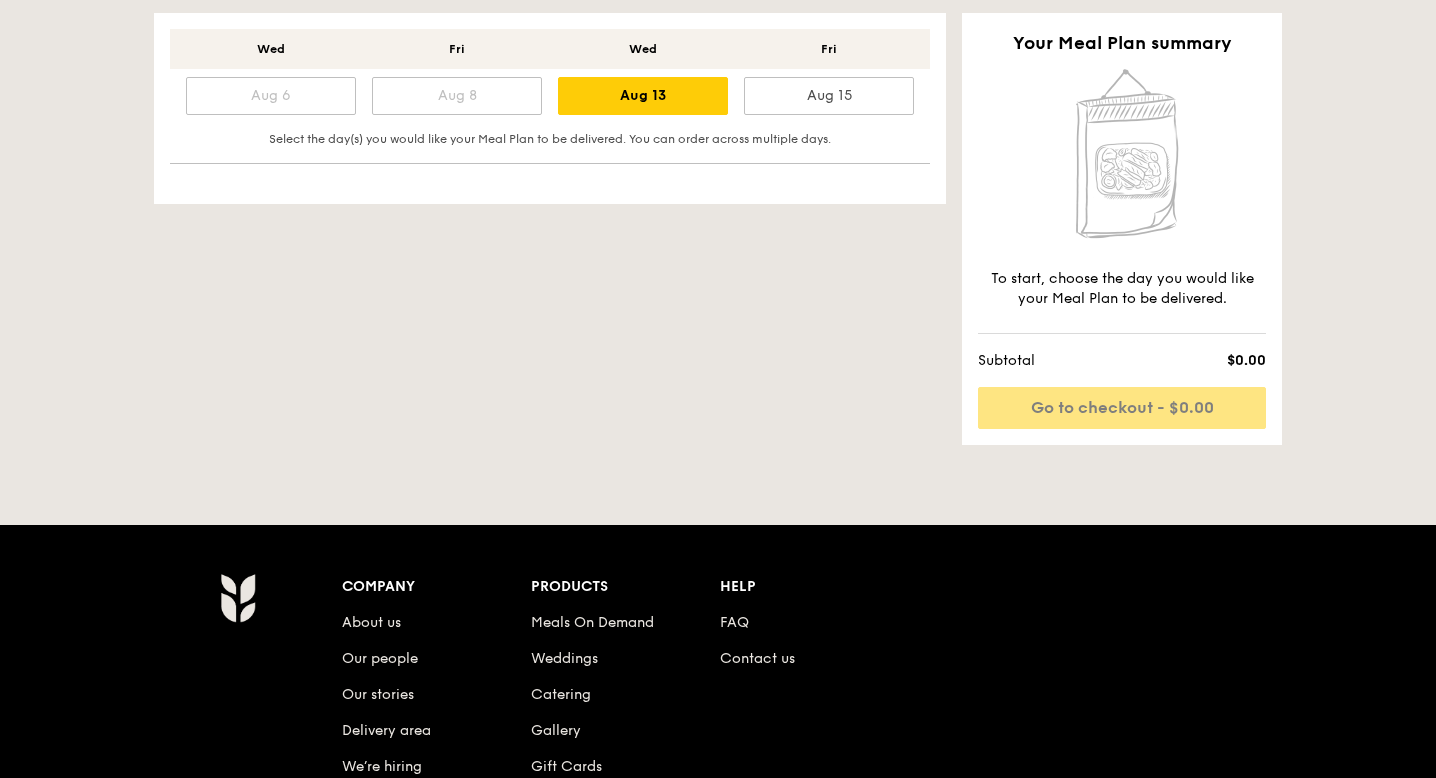 click on "[DAY] [DAY] [DAY] [DAY]
Aug [NUMBER]
Aug [NUMBER]
Aug [NUMBER]
Aug [NUMBER]" at bounding box center [550, 80] 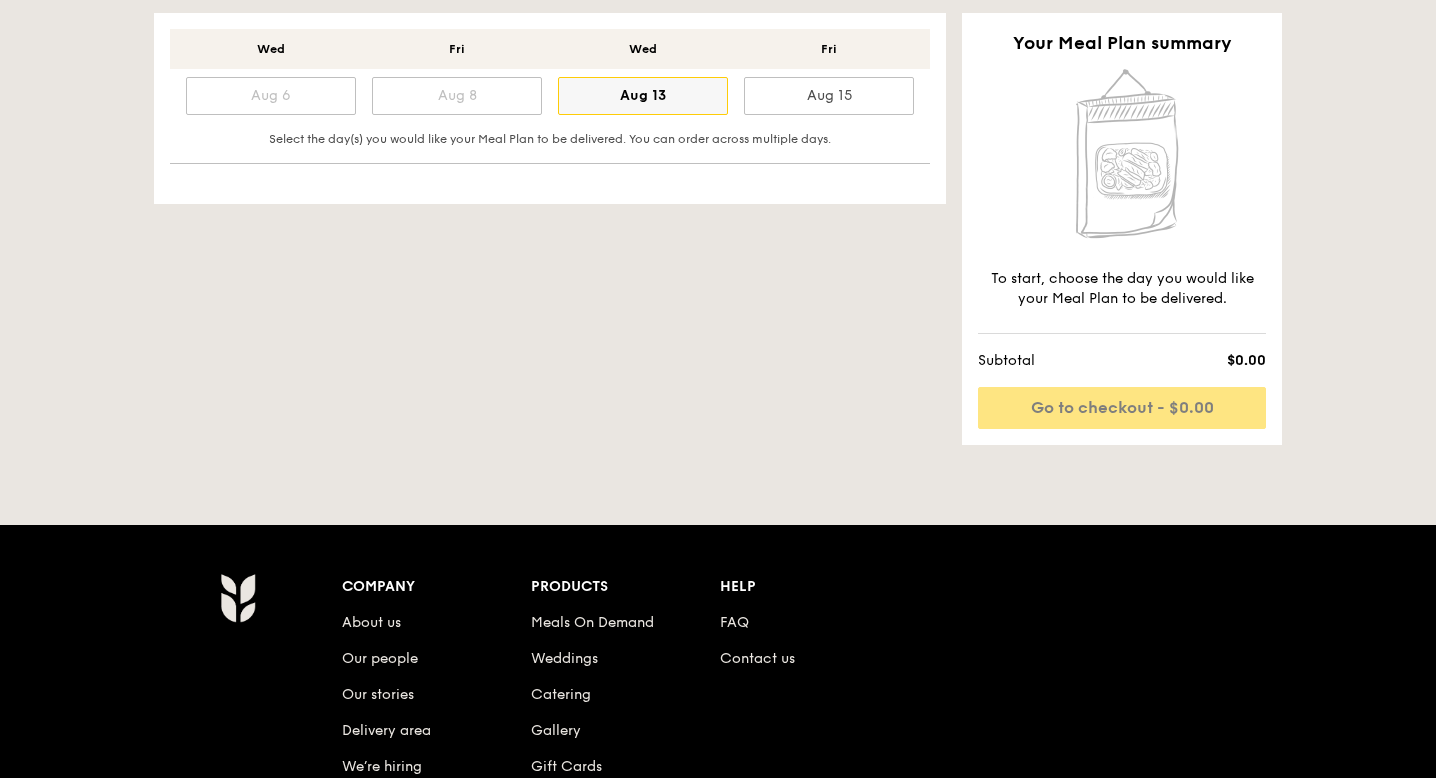 click on "Aug 13" at bounding box center (643, 96) 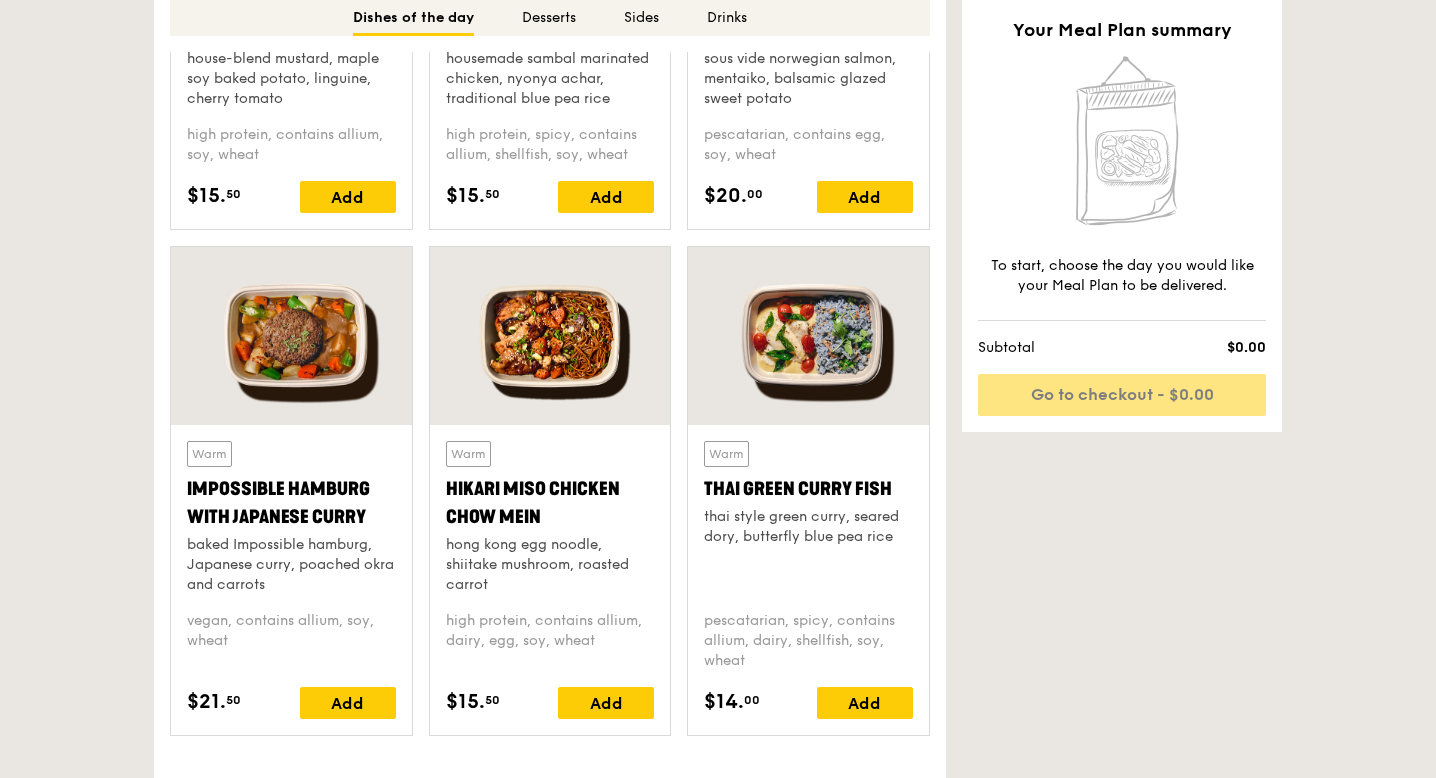 scroll, scrollTop: 1811, scrollLeft: 0, axis: vertical 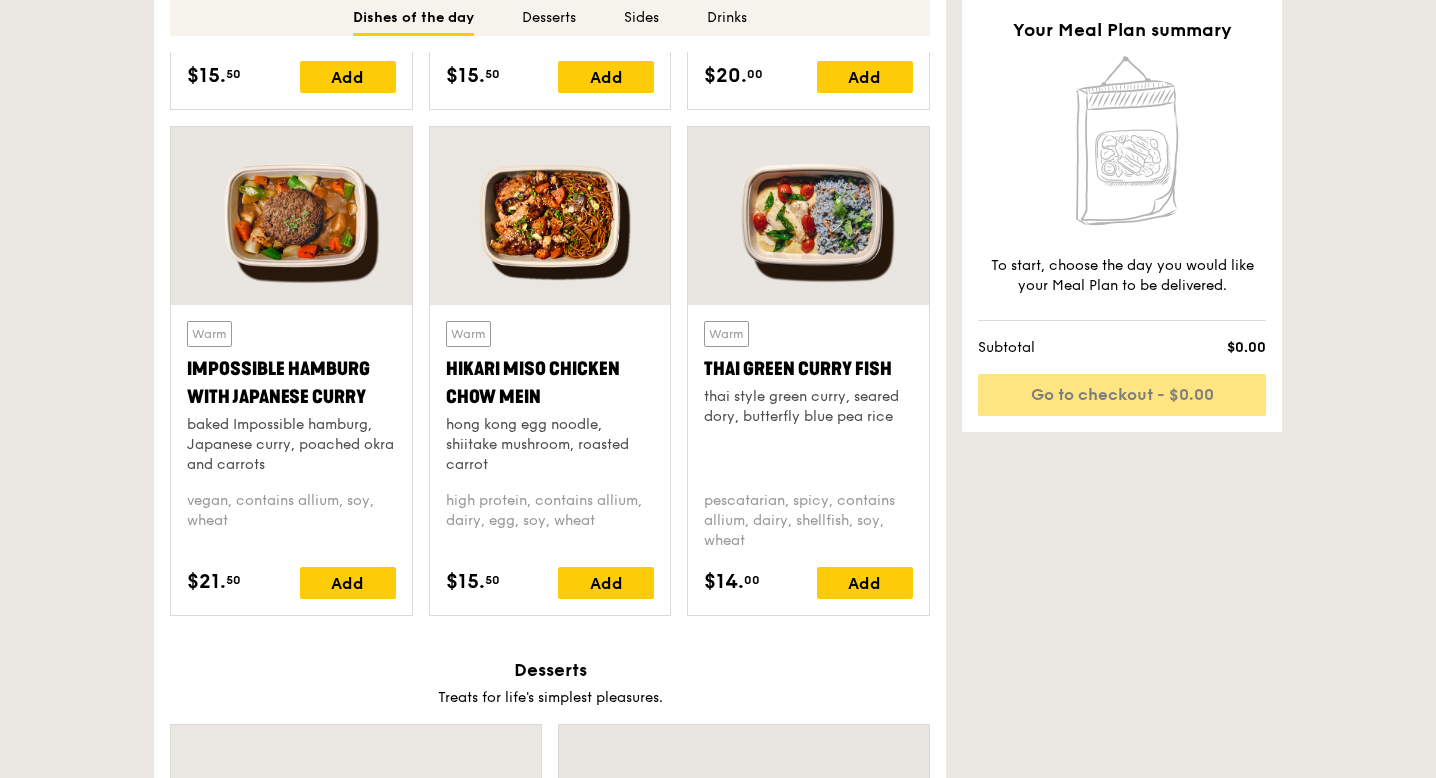 click at bounding box center (550, 216) 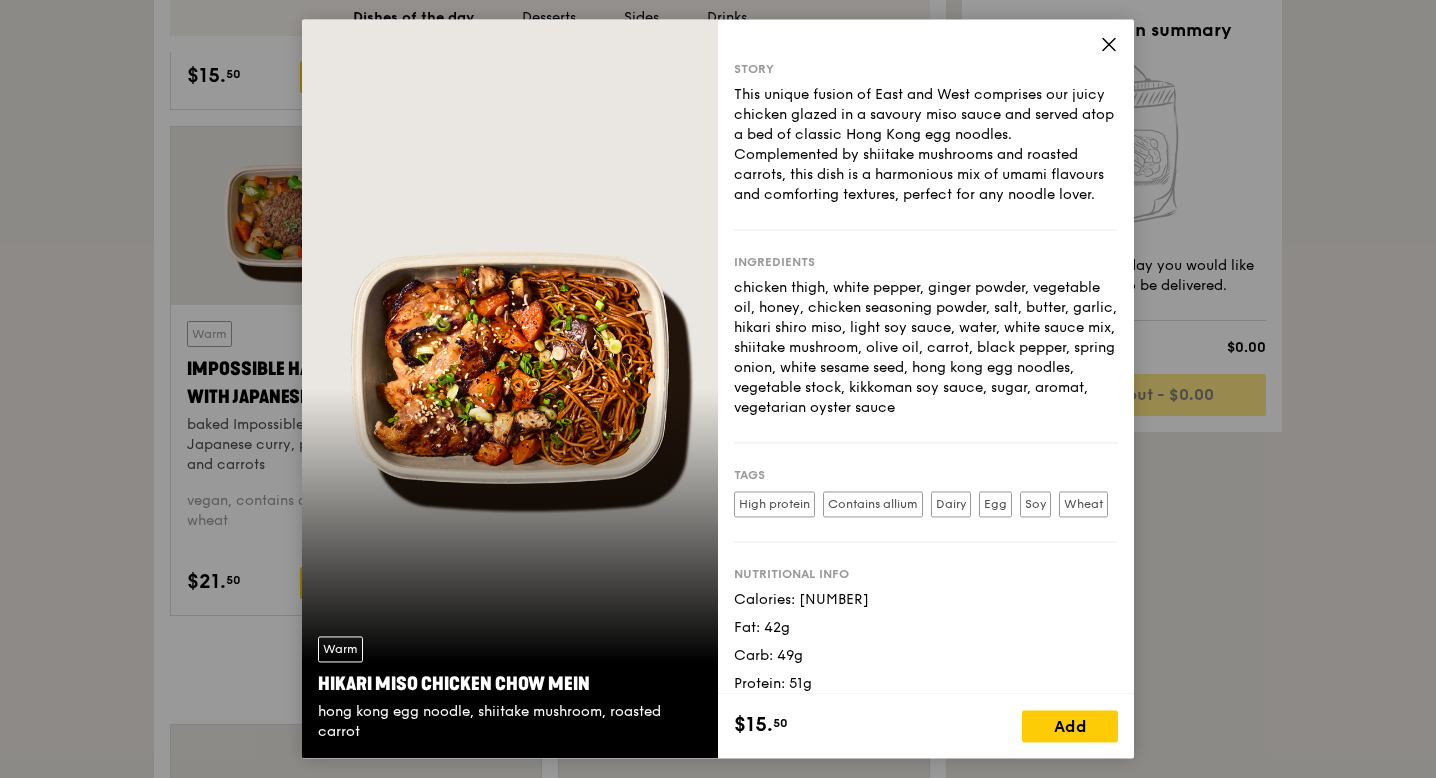 scroll, scrollTop: 16, scrollLeft: 0, axis: vertical 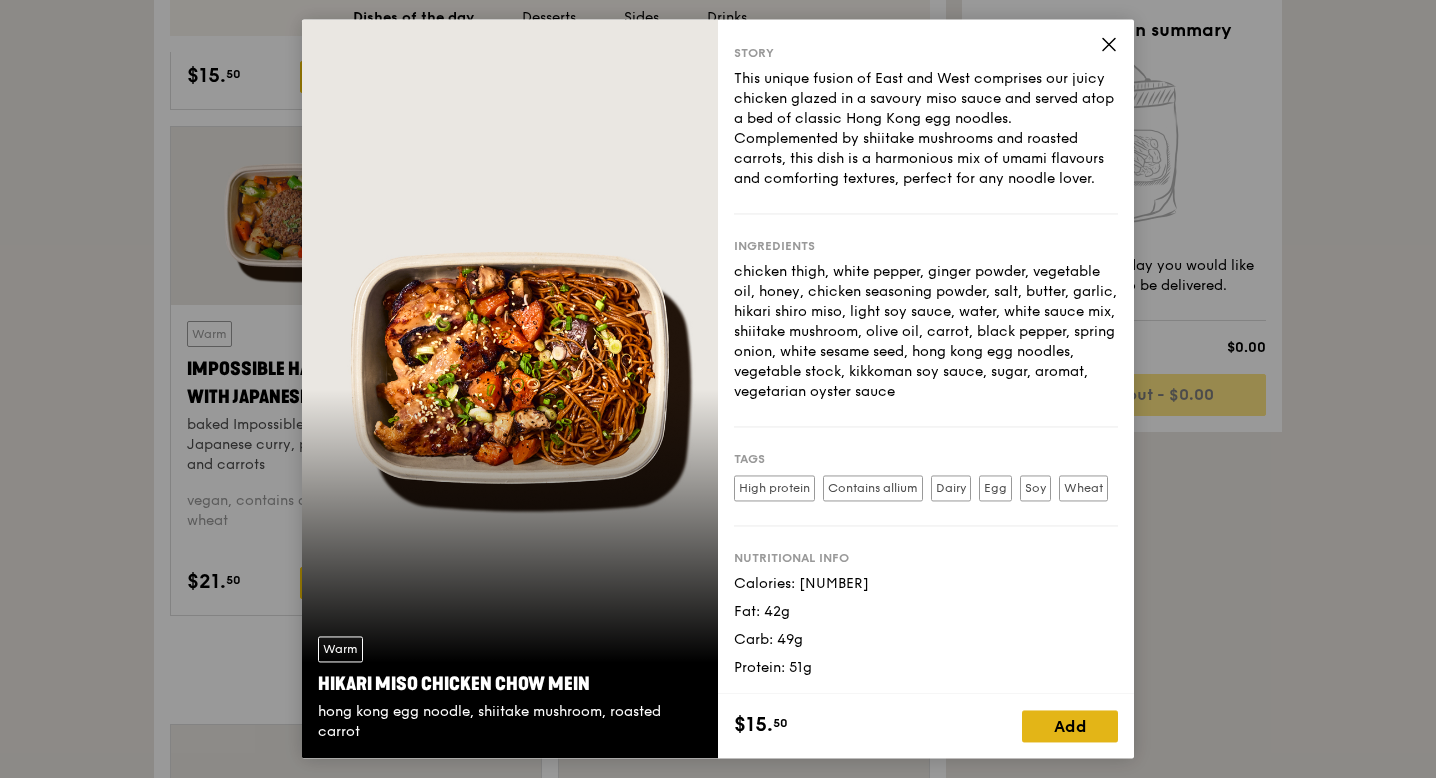 click on "Add" at bounding box center (1070, 727) 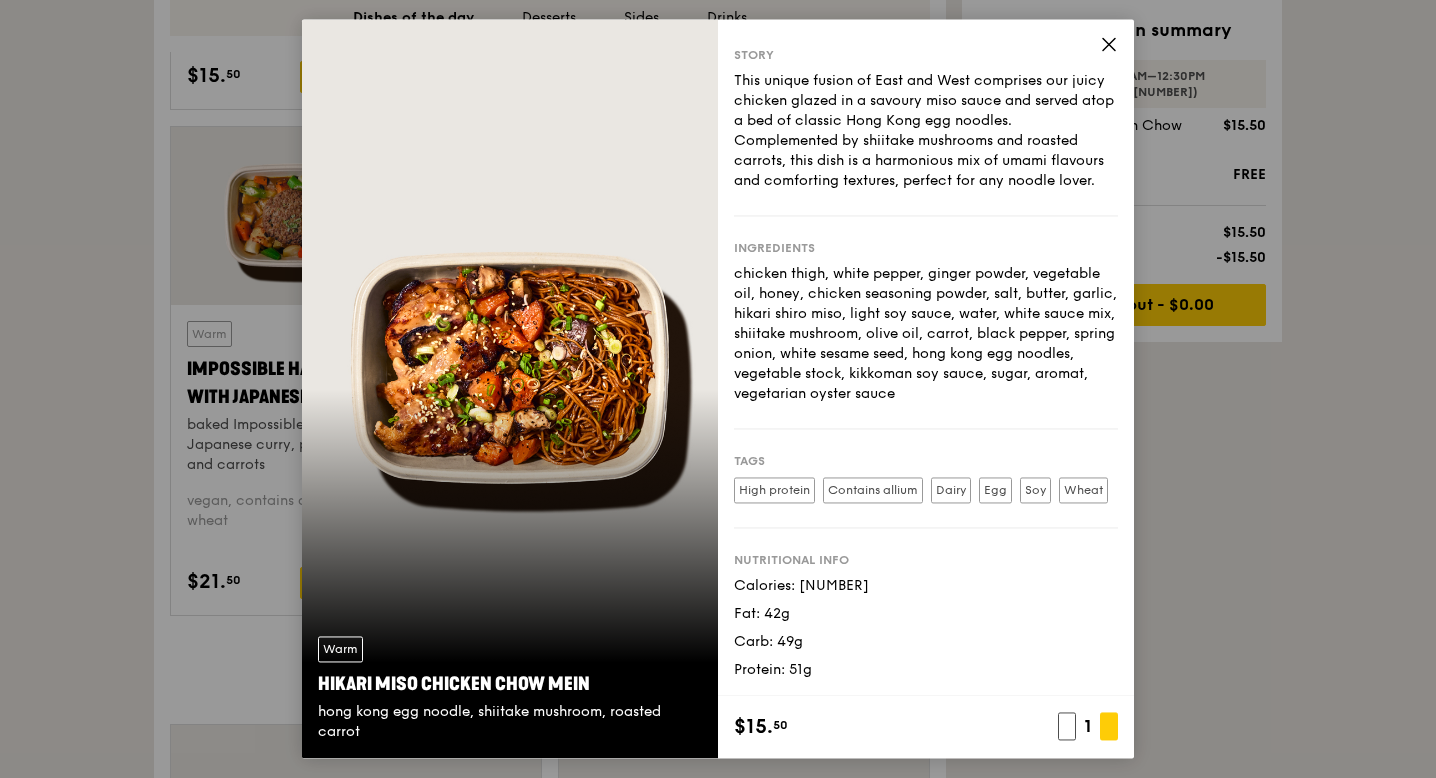scroll, scrollTop: 16, scrollLeft: 0, axis: vertical 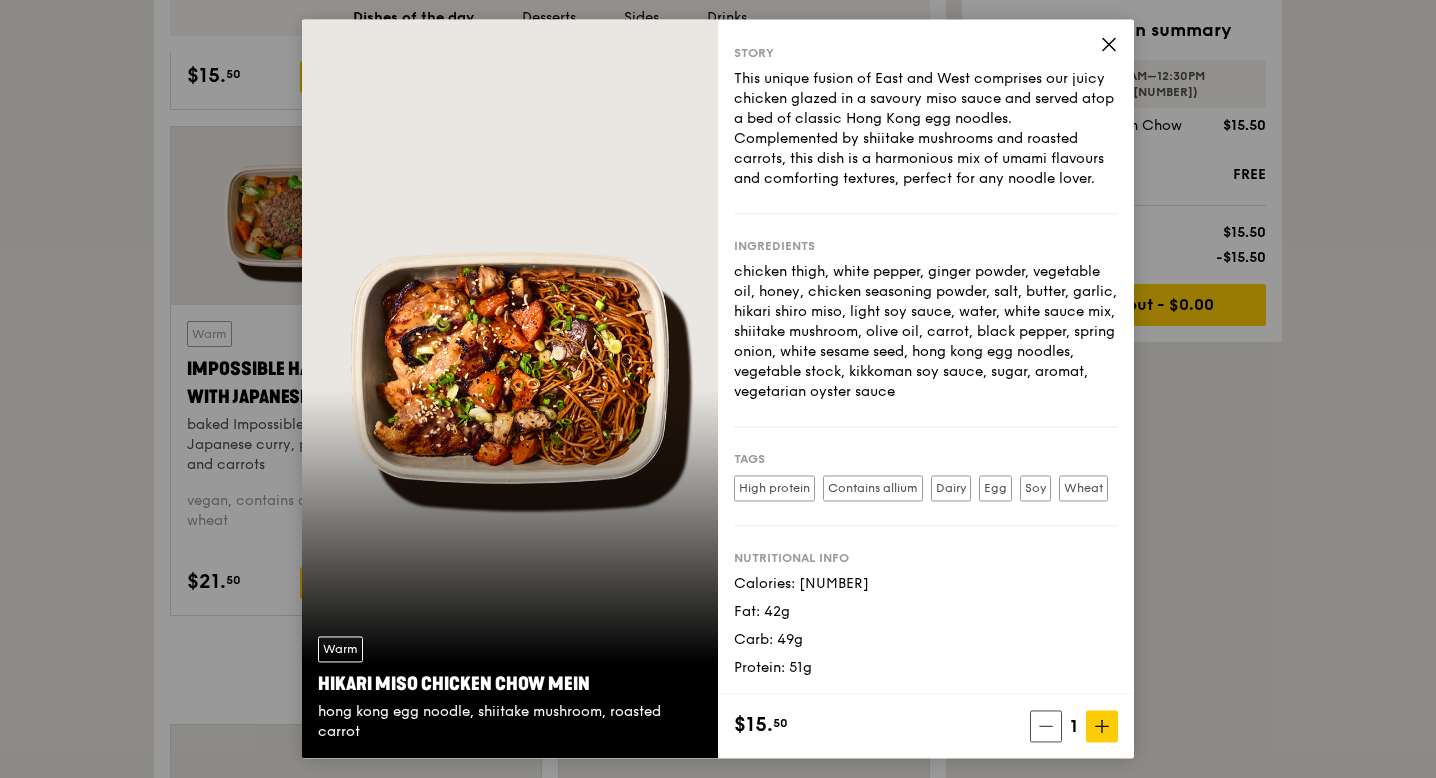 click on "High protein
$[PRICE]." at bounding box center [718, 389] 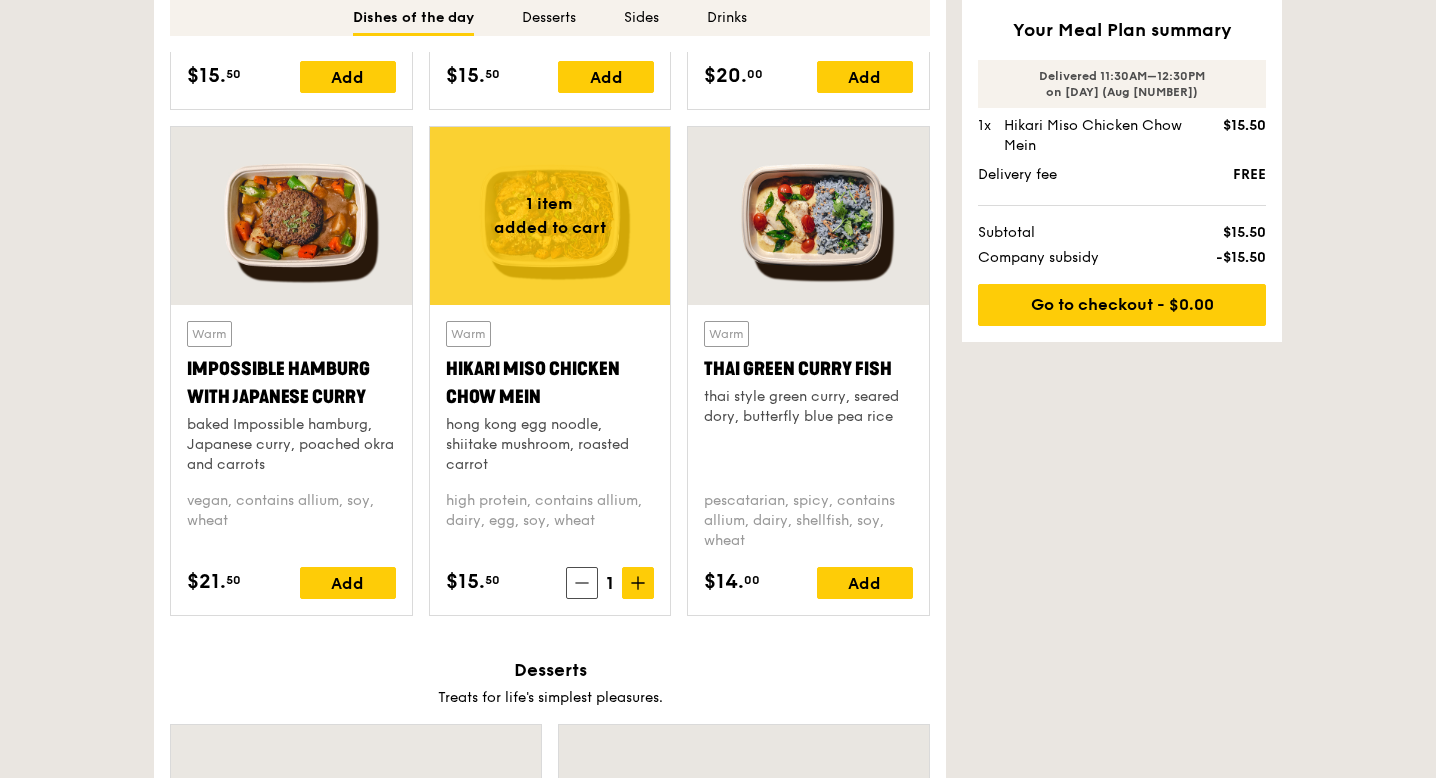 click at bounding box center [808, 216] 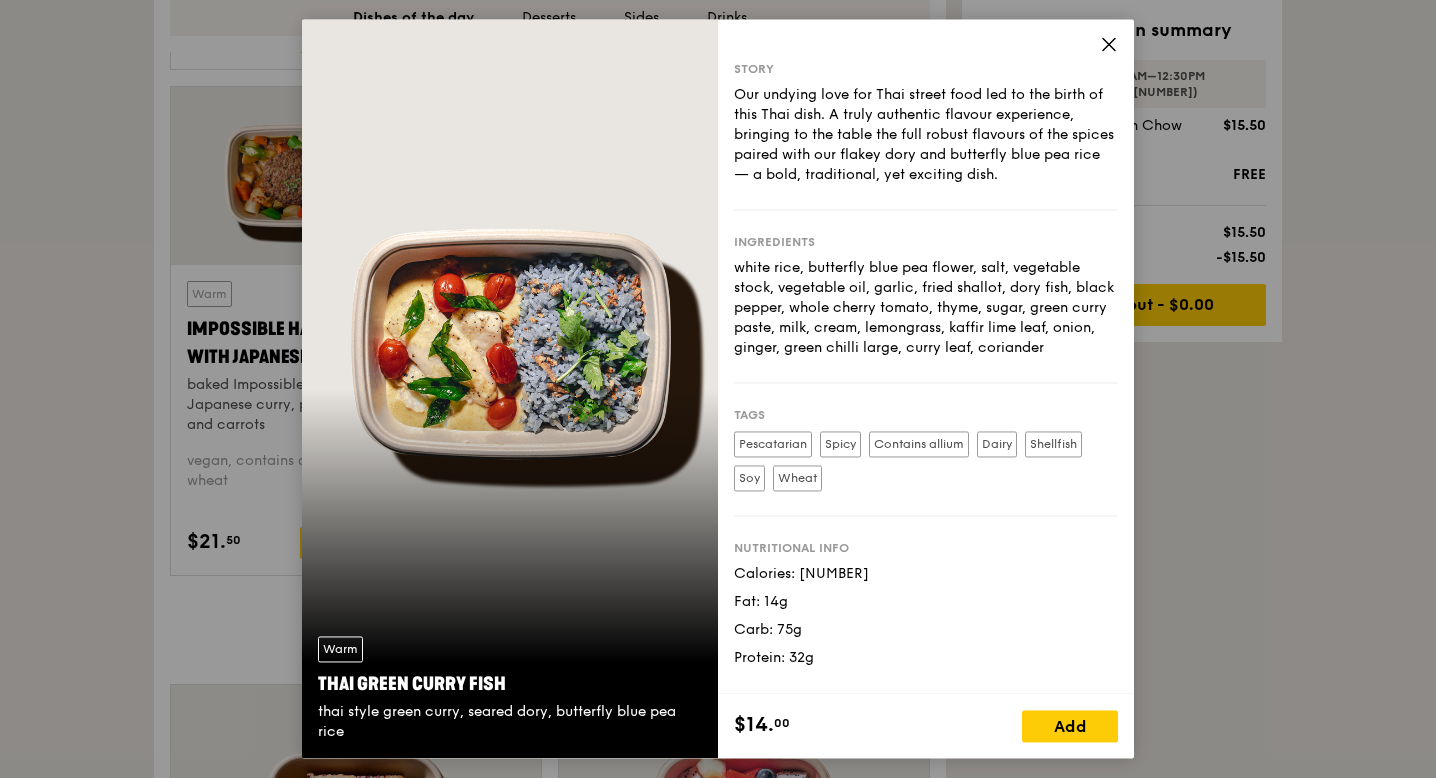 scroll, scrollTop: 1854, scrollLeft: 0, axis: vertical 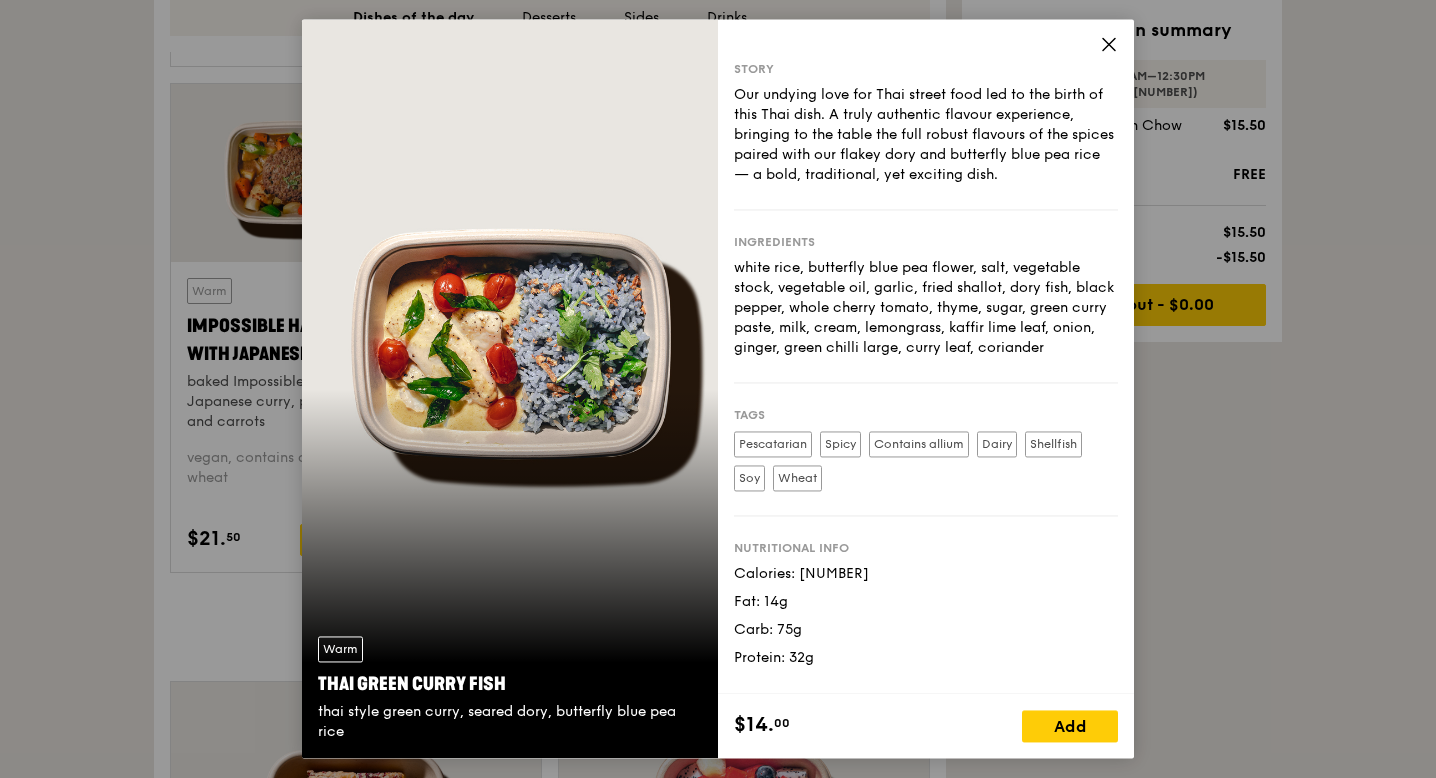 click on "Pescatarian
Spicy
Contains allium
Dairy
$[PRICE]." at bounding box center (718, 389) 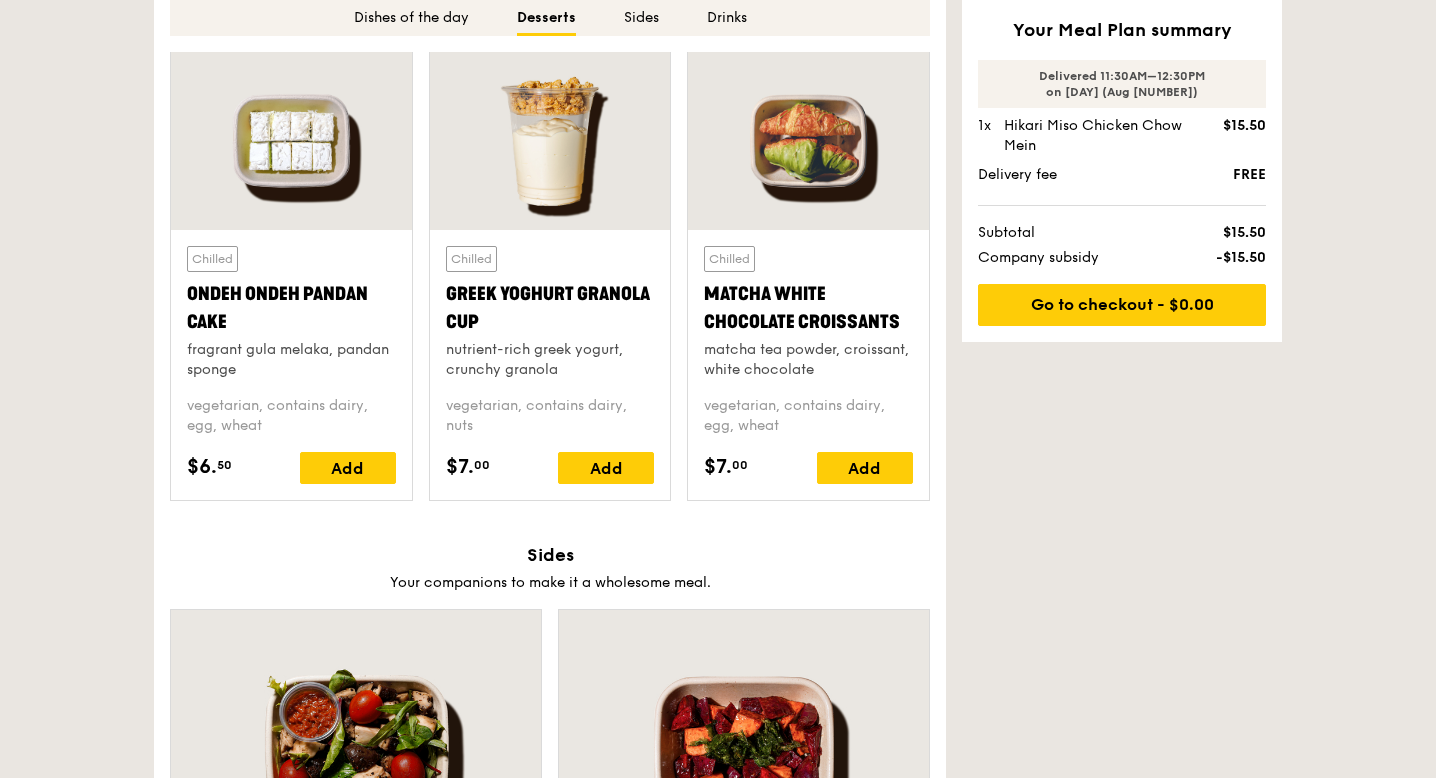 scroll, scrollTop: 2961, scrollLeft: 0, axis: vertical 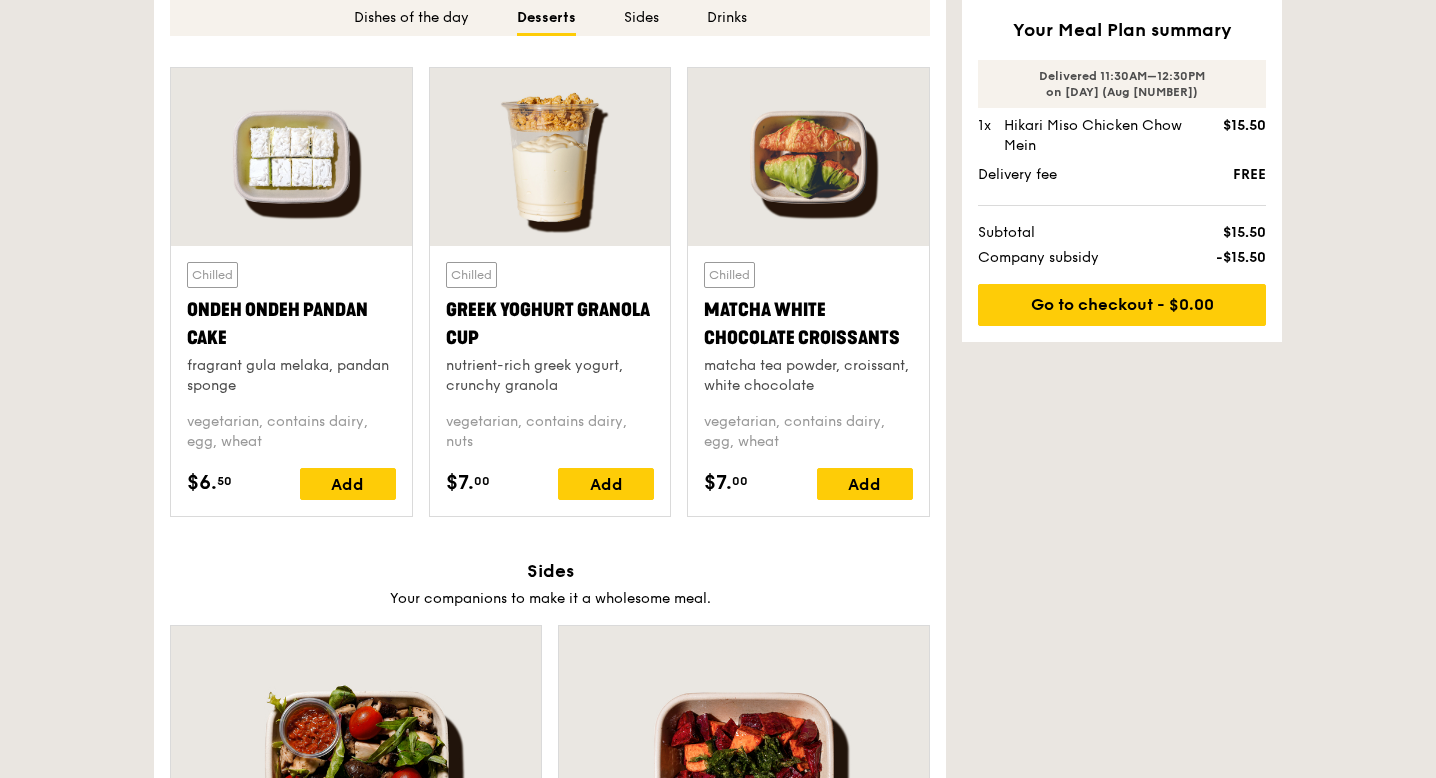 click on "Chilled
Greek Yoghurt Granola Cup
nutrient-rich greek yogurt, crunchy granola
vegetarian, contains dairy, nuts
$[PRICE].
00
Add" at bounding box center [550, 381] 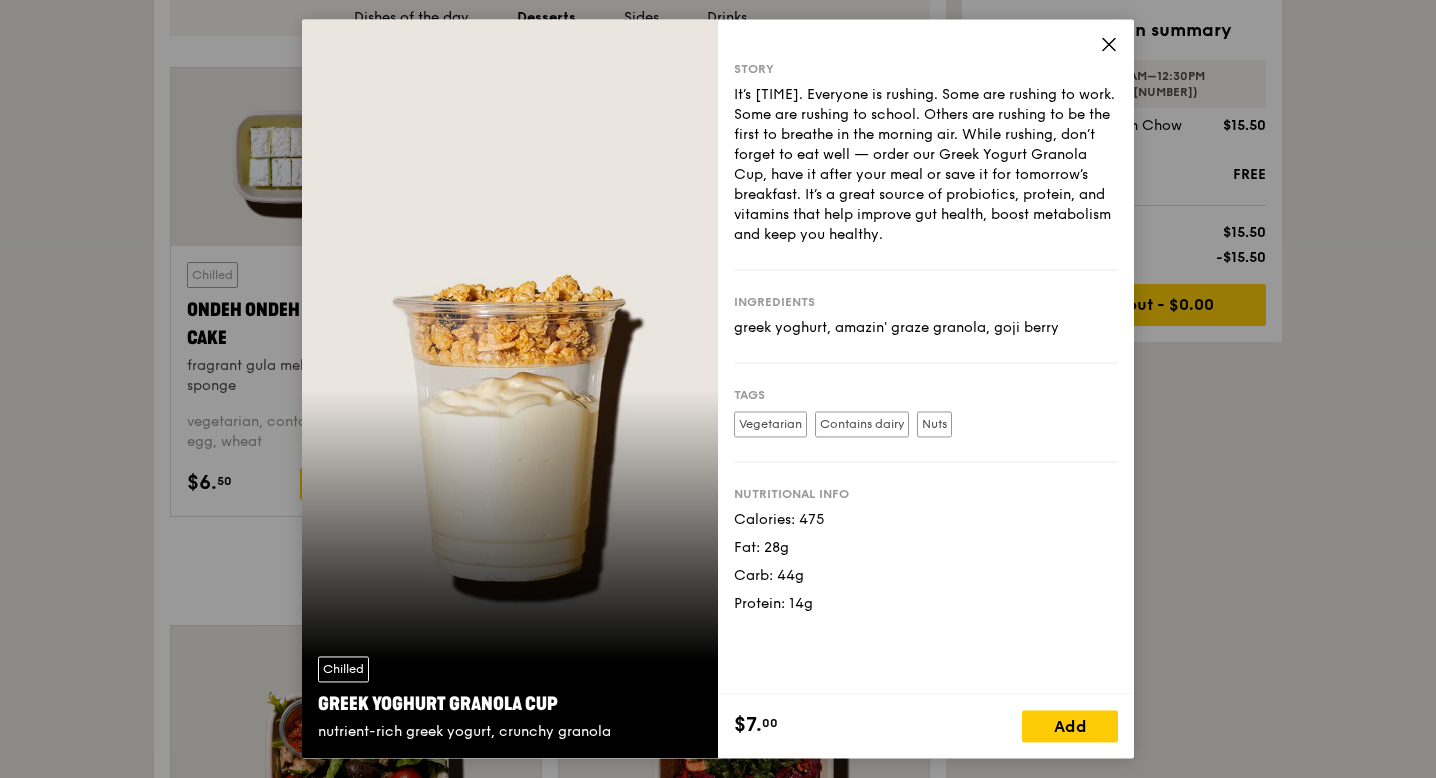 click on "Chilled
Greek Yoghurt Granola Cup
nutrient-rich greek yogurt, crunchy granola
Story
It’s [TIME]. Everyone is rushing. Some are rushing to work. Some are rushing to school. Others are rushing to be the first to breathe in the morning air. While rushing, don’t forget to eat well — order our Greek Yogurt Granola Cup, have it after your meal or save it for tomorrow’s breakfast. It’s a great source of probiotics, protein, and vitamins that help improve gut health, boost metabolism and keep you healthy.
Ingredients
greek yoghurt, amazin' graze granola, goji berry
Tags
Vegetarian
Contains dairy
Nuts
Nutritional info
Calories: [NUMBER]
Fat: [NUMBER]g" at bounding box center (718, 389) 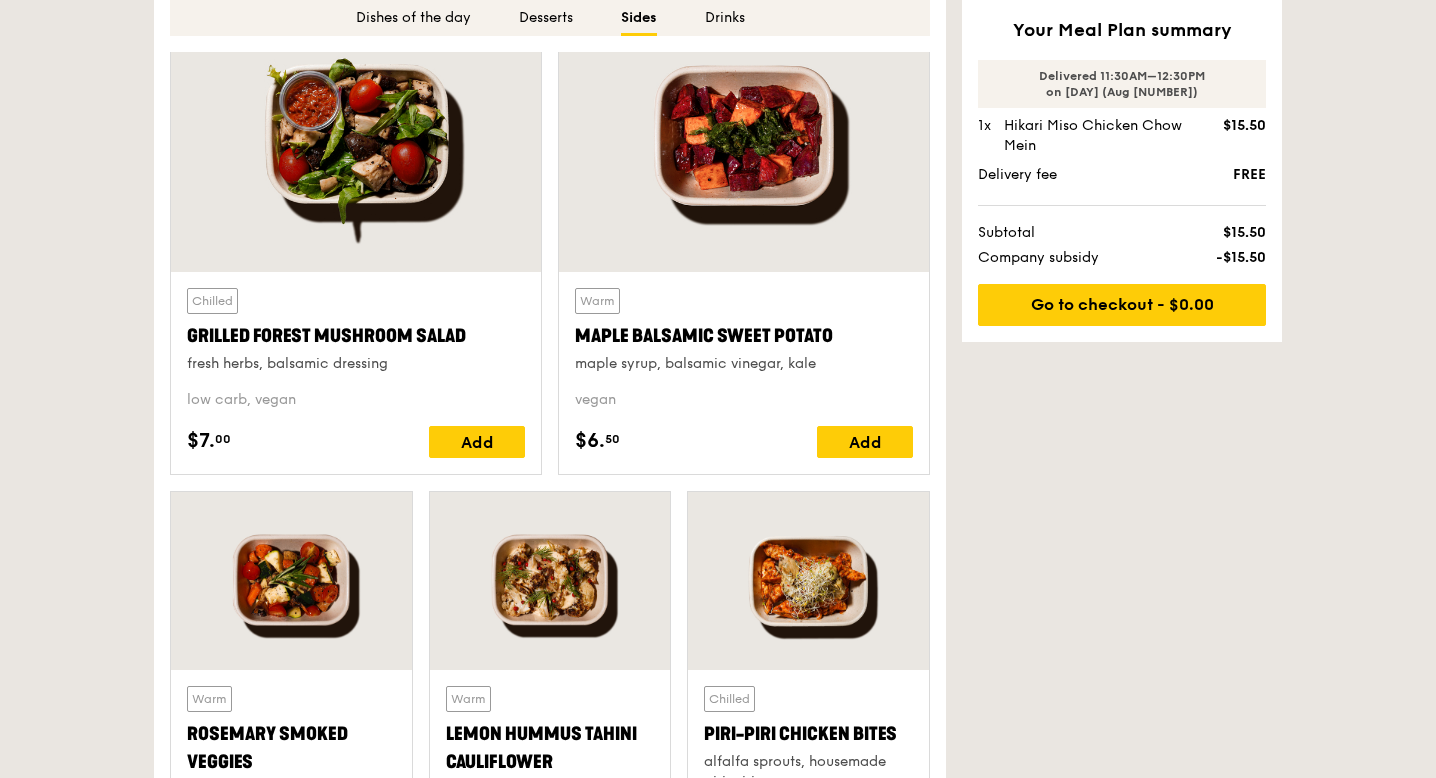 scroll, scrollTop: 3591, scrollLeft: 0, axis: vertical 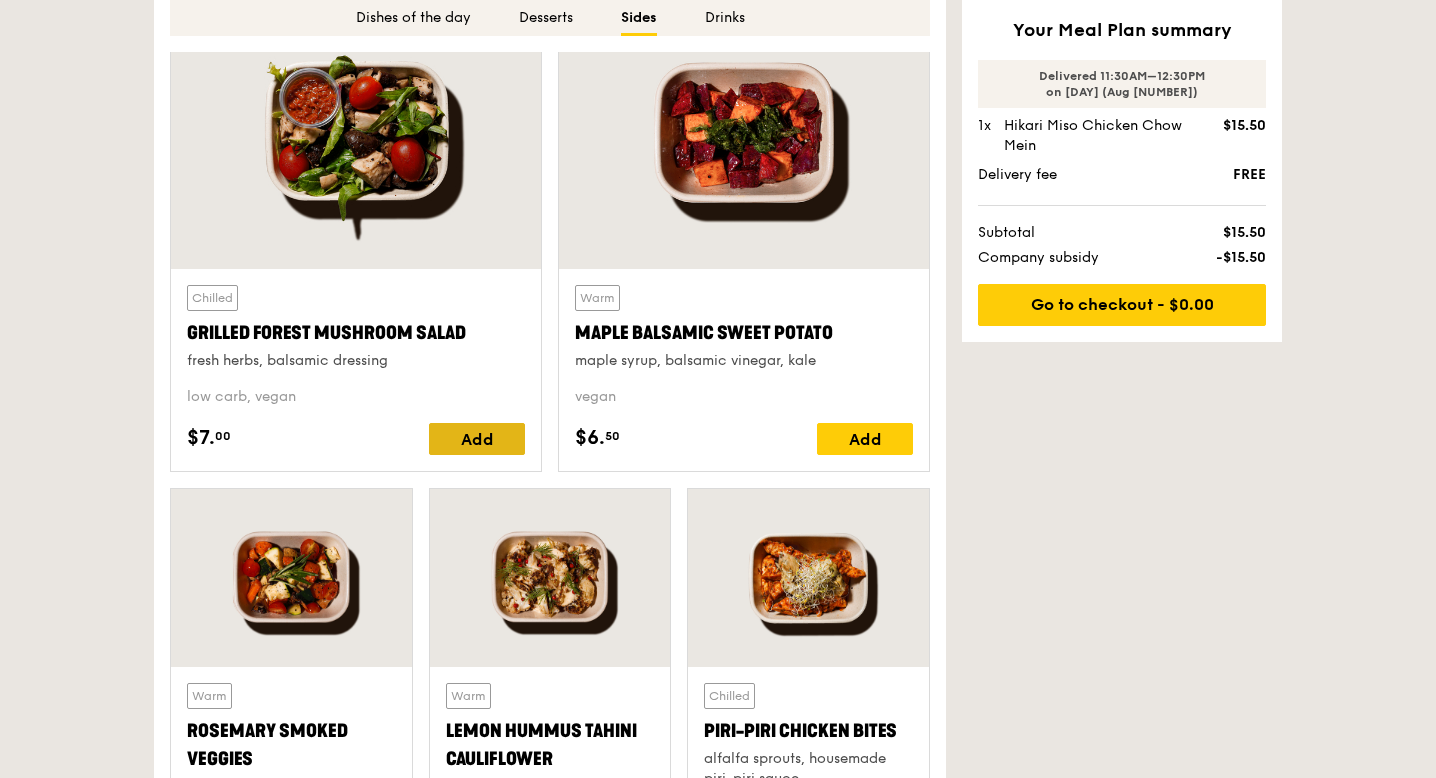 click on "Add" at bounding box center (477, 439) 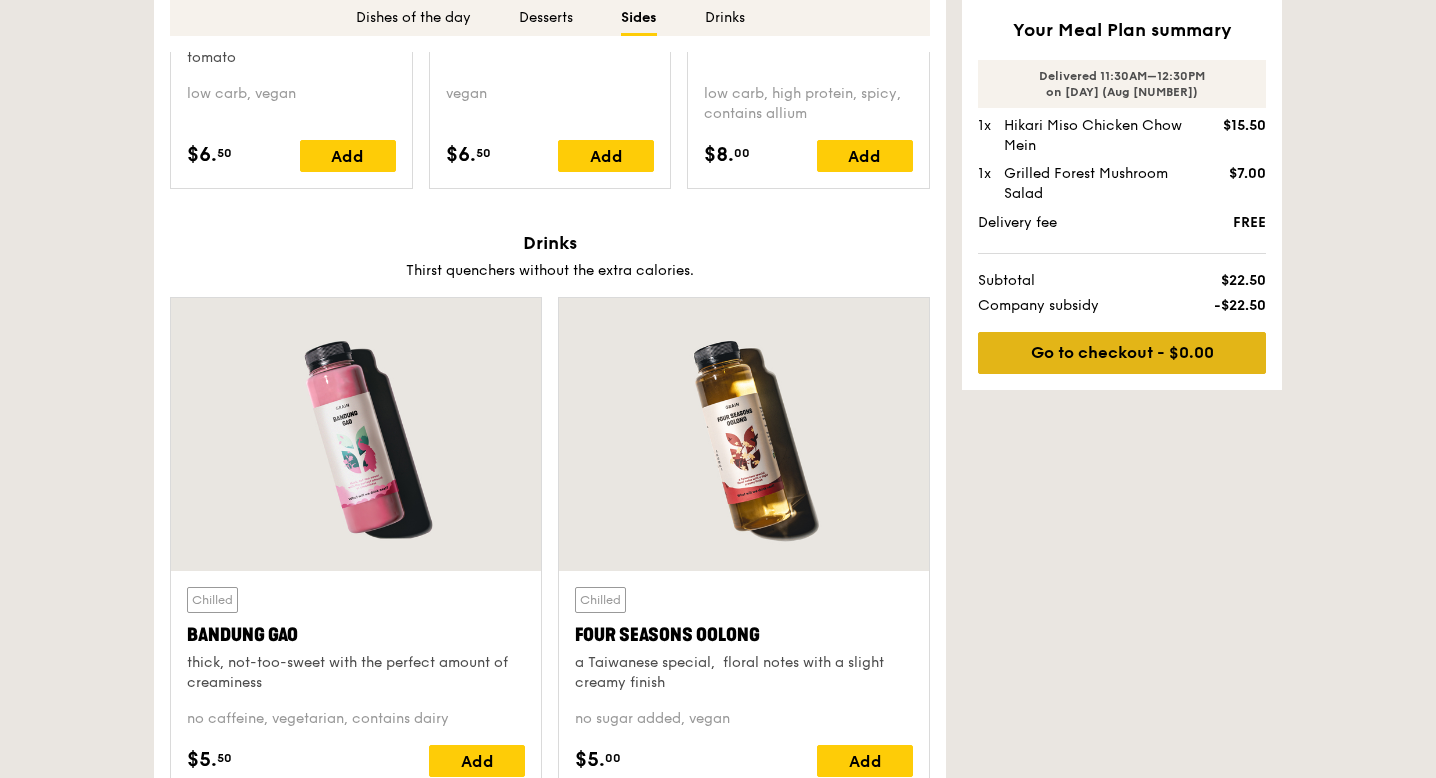 scroll, scrollTop: 4320, scrollLeft: 0, axis: vertical 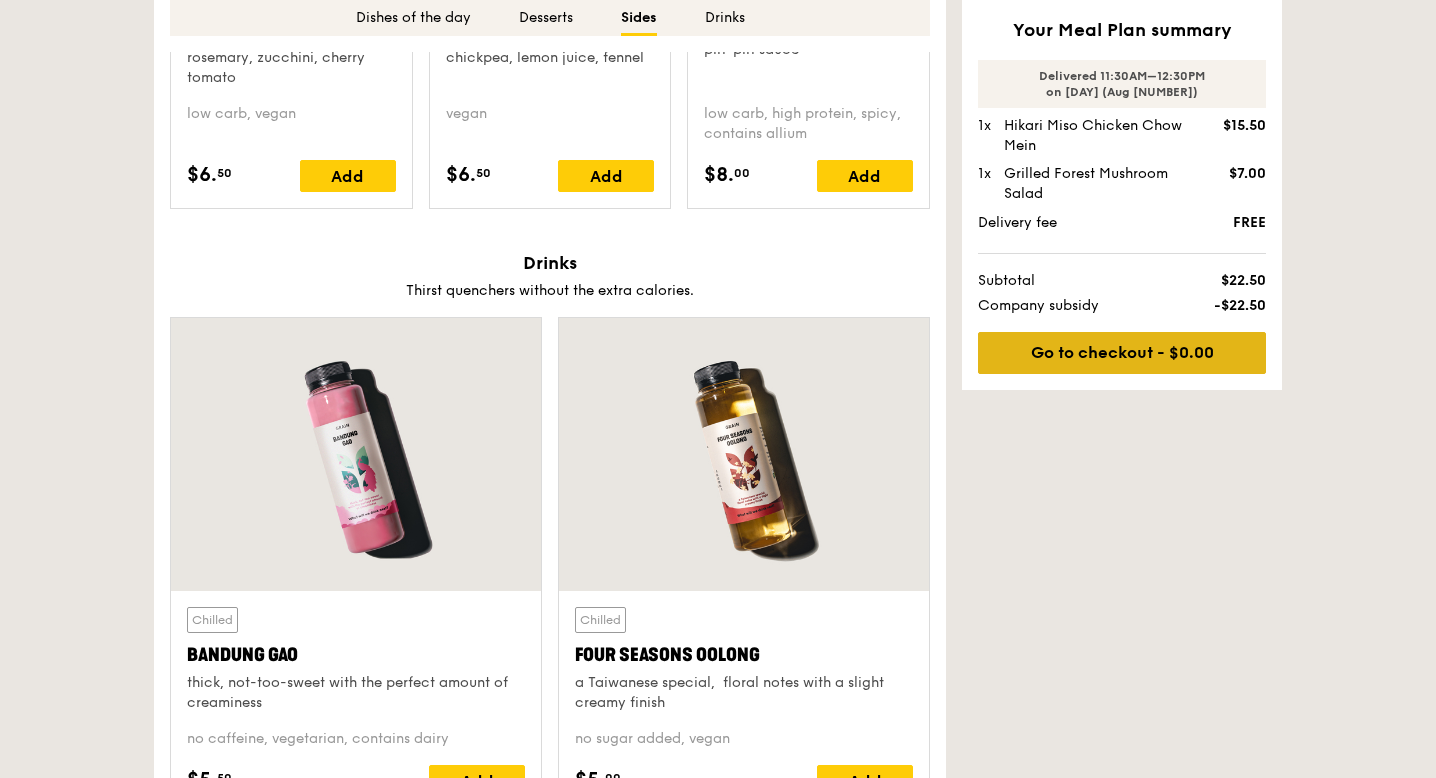 click on "Go to checkout - $0.00" at bounding box center [1122, 353] 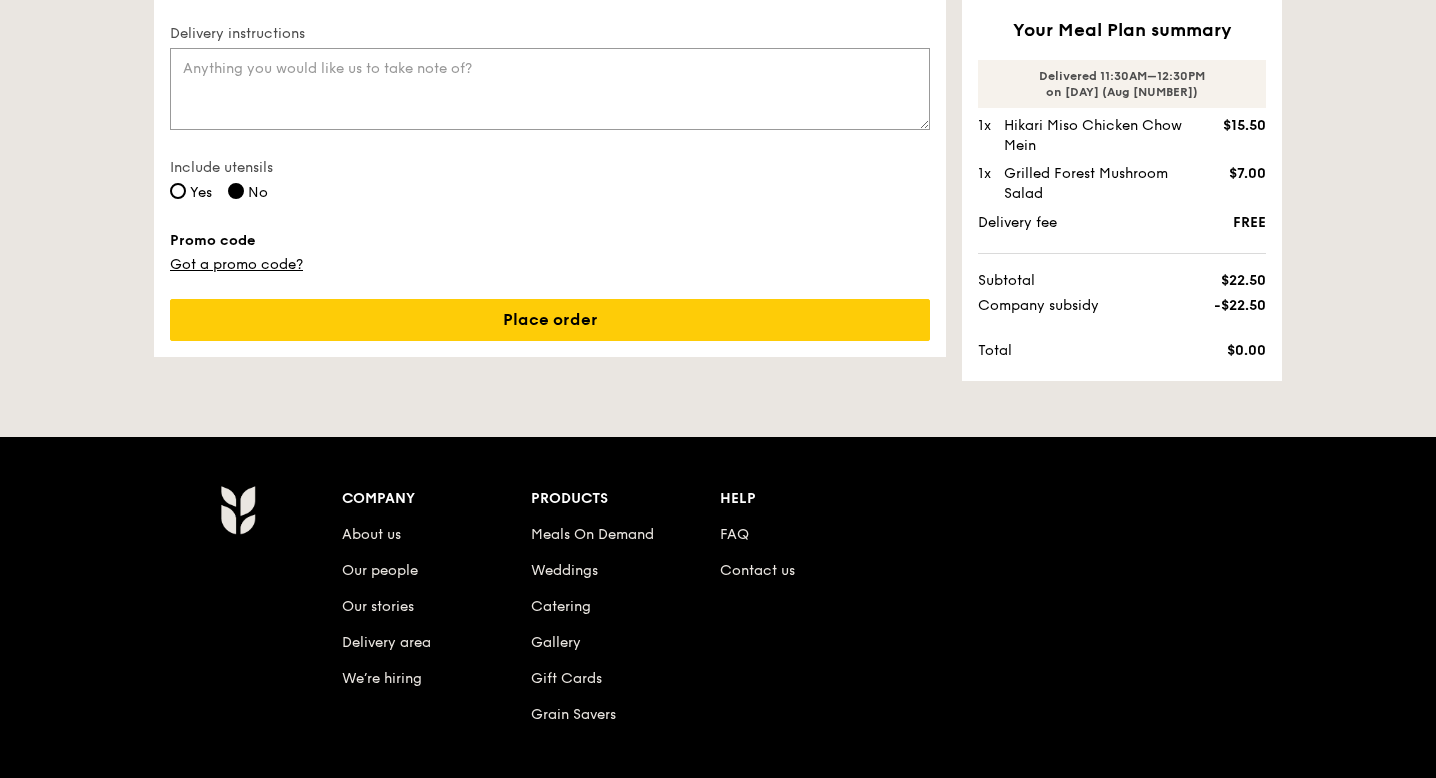 scroll, scrollTop: 518, scrollLeft: 0, axis: vertical 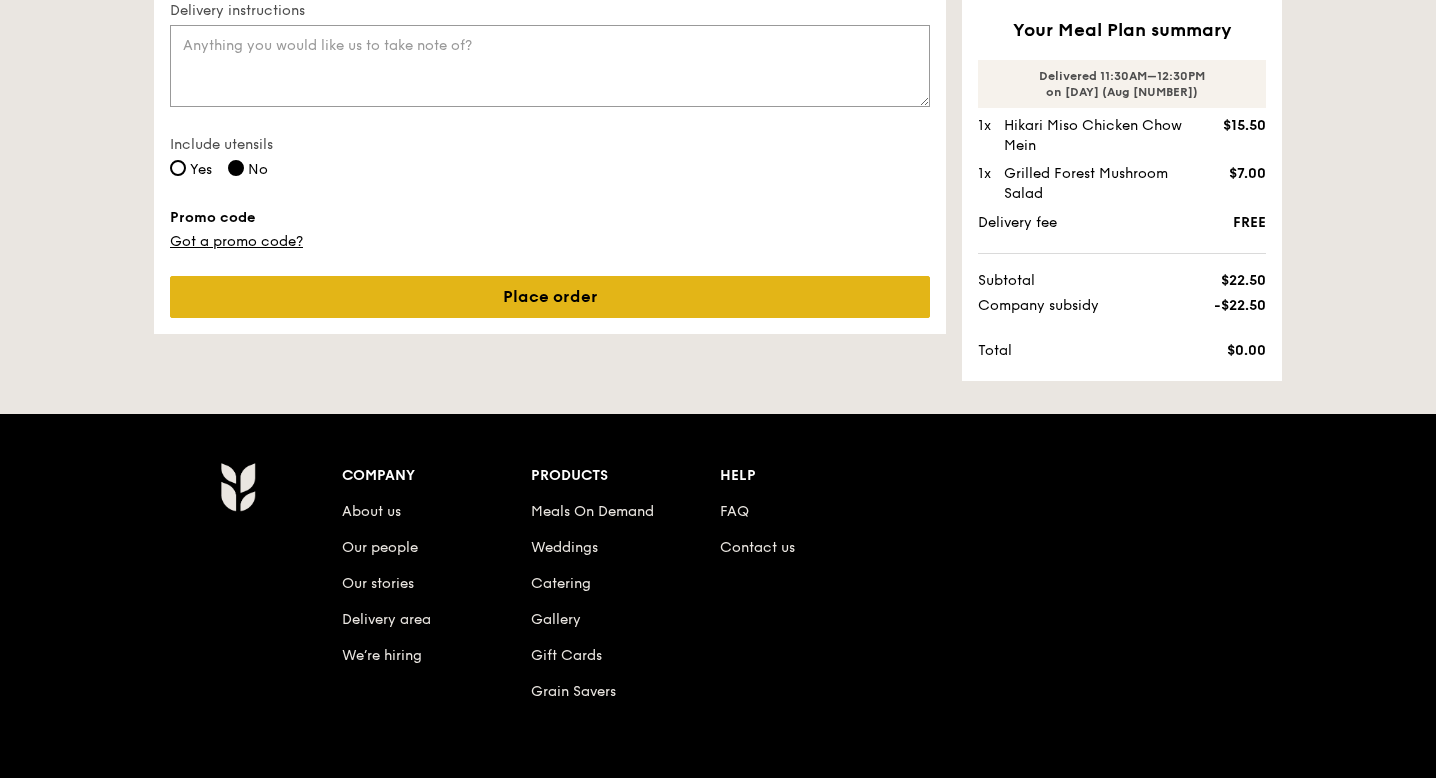 click on "Place order" at bounding box center [550, 297] 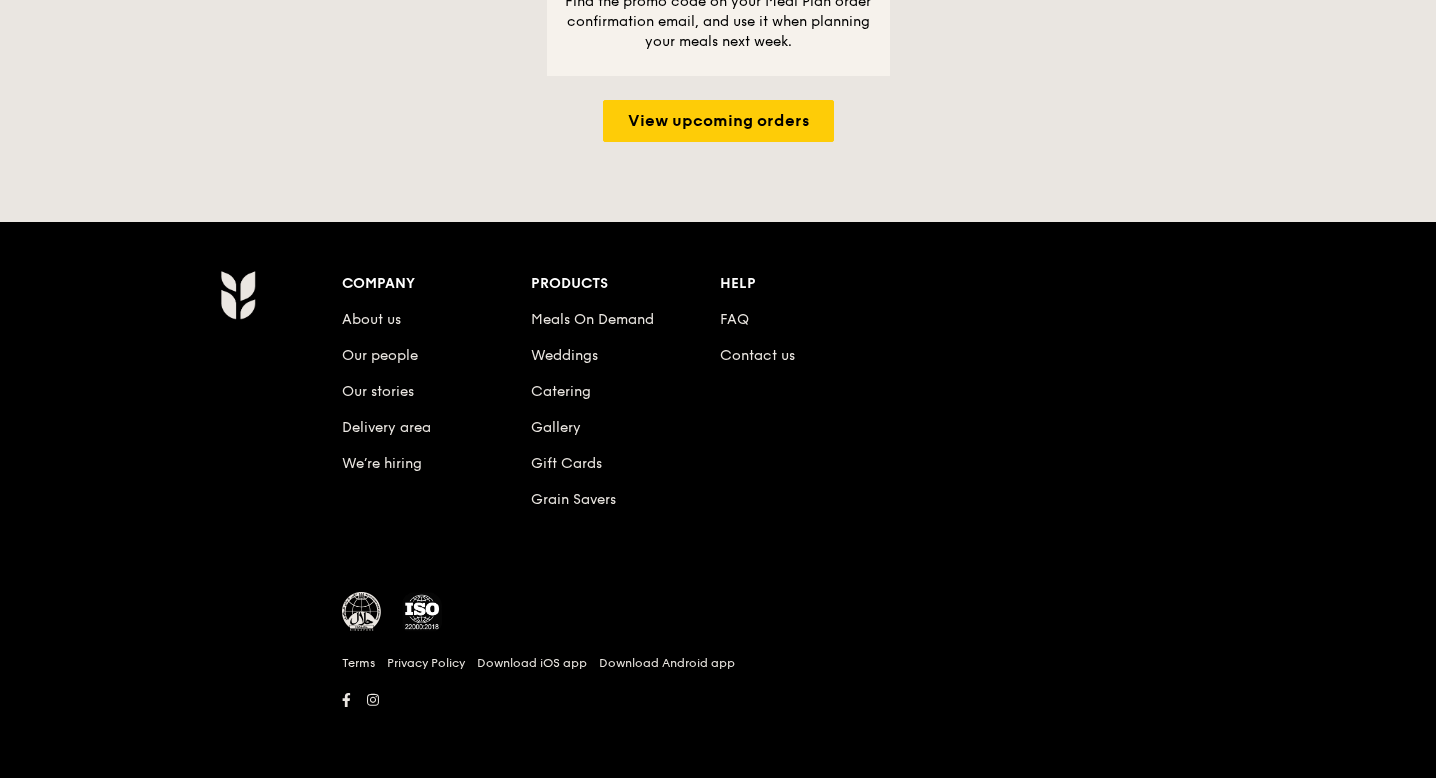 scroll, scrollTop: 0, scrollLeft: 0, axis: both 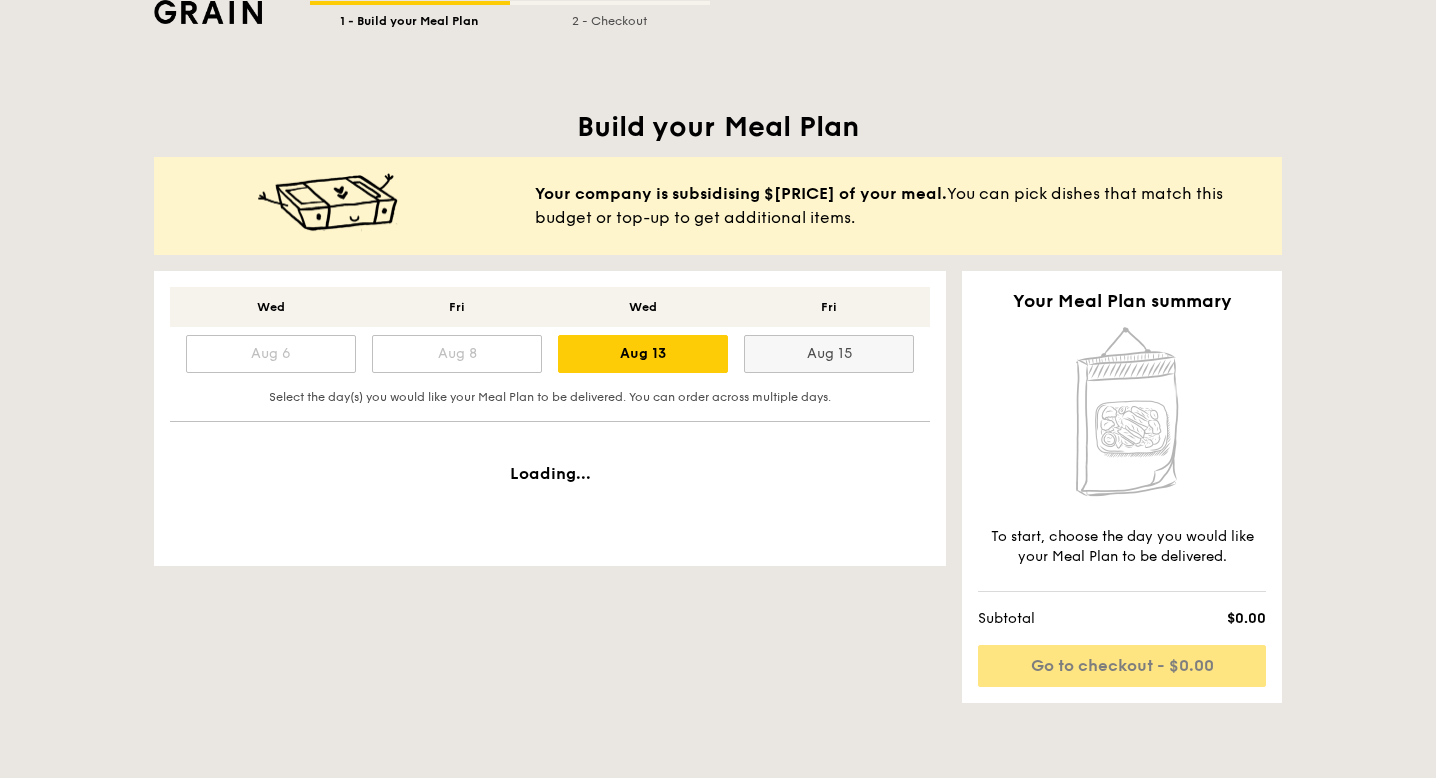 click on "Aug 15" at bounding box center (829, 354) 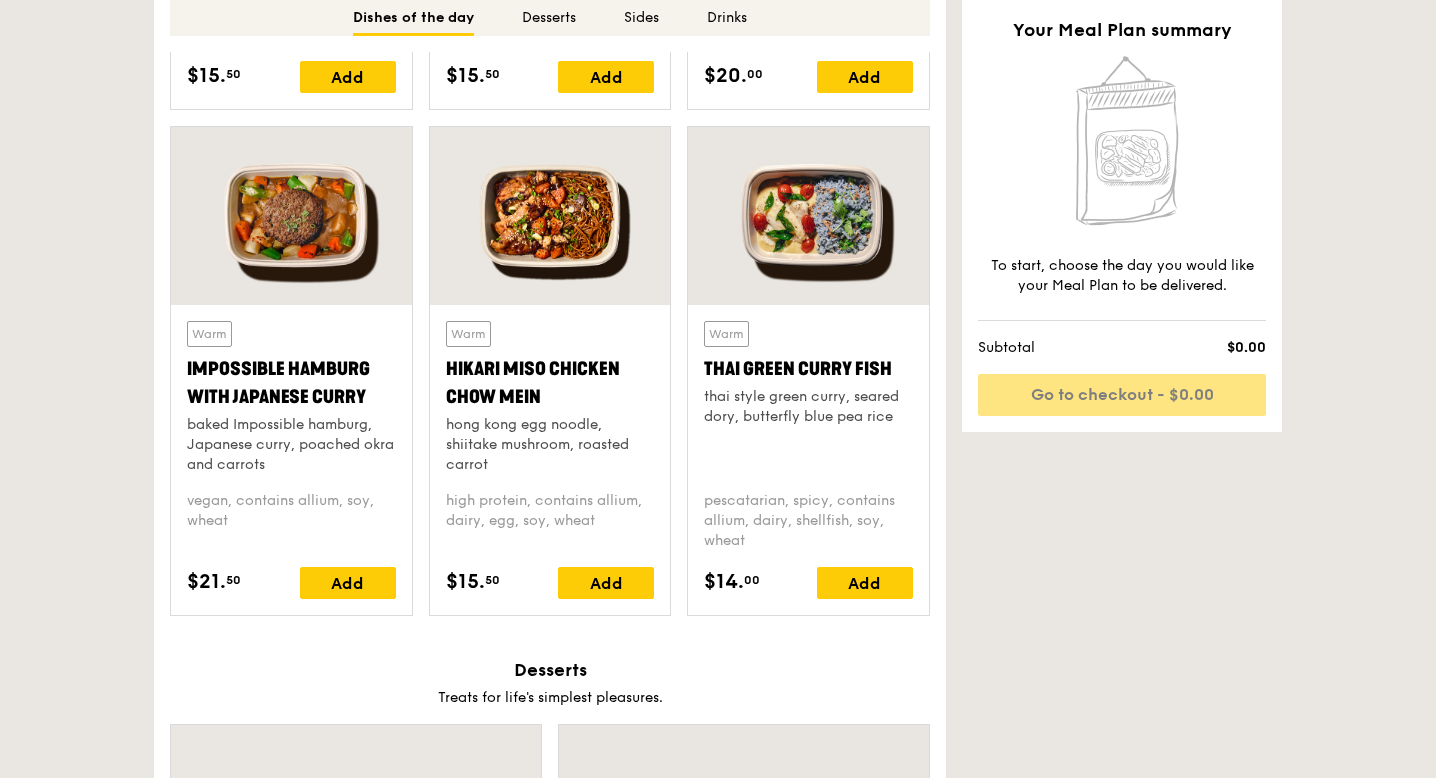 scroll, scrollTop: 1810, scrollLeft: 0, axis: vertical 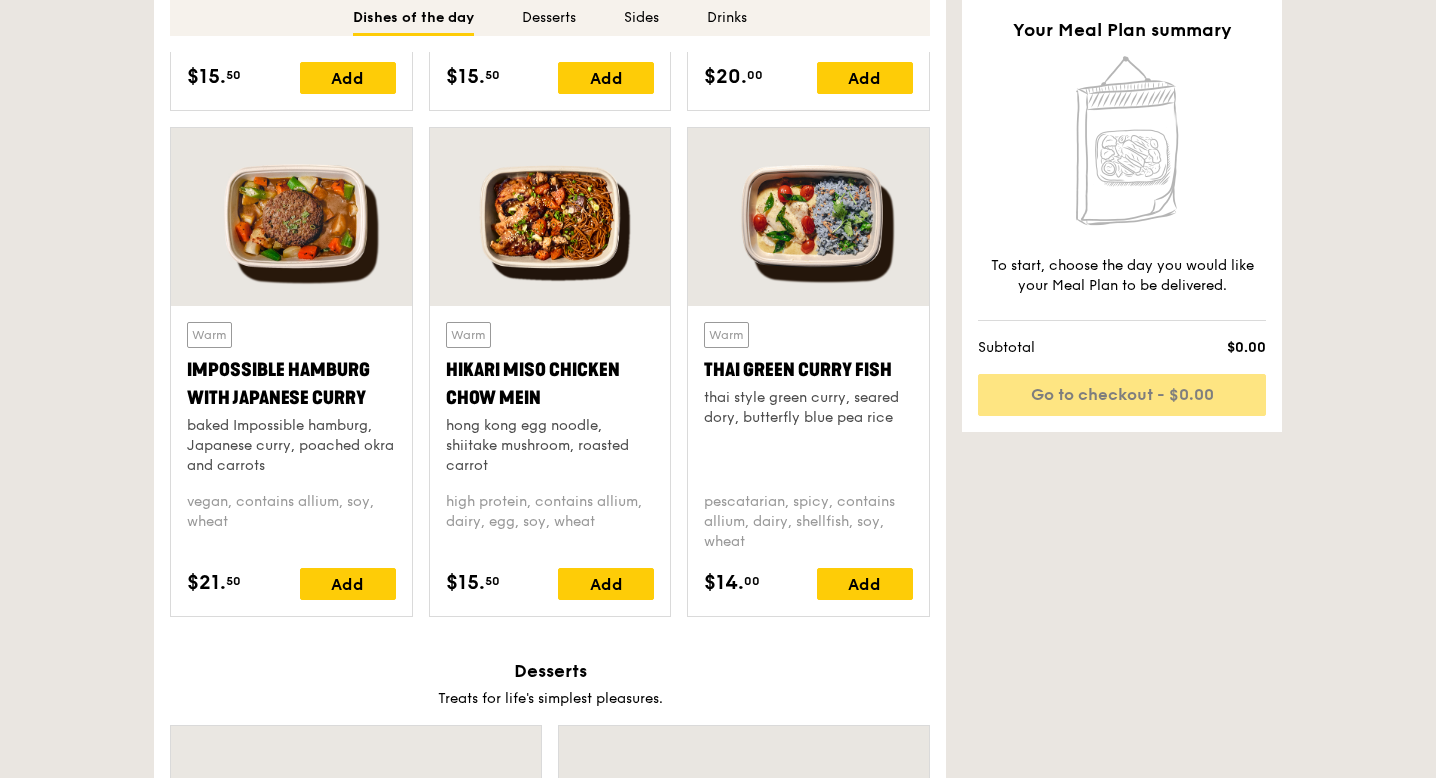click at bounding box center (291, 217) 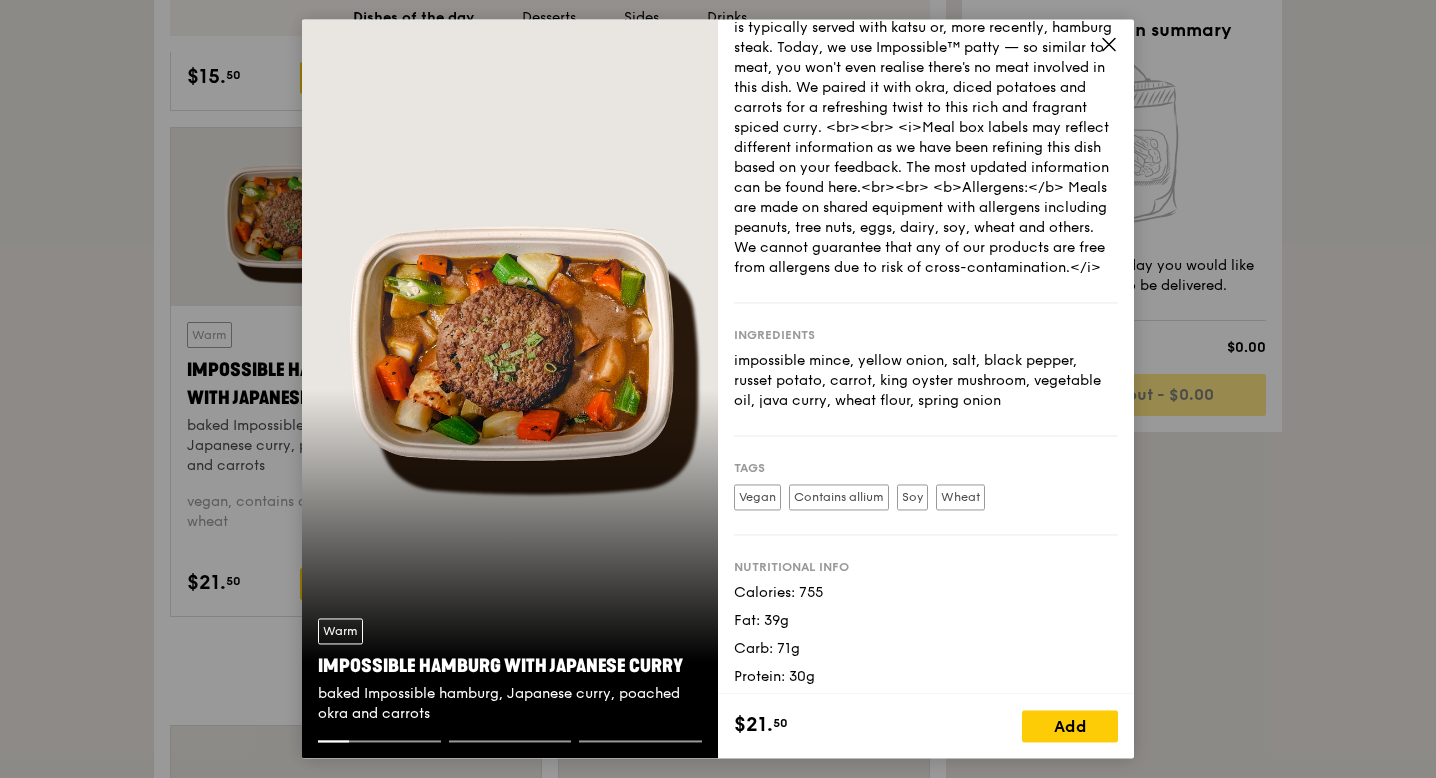 scroll, scrollTop: 96, scrollLeft: 0, axis: vertical 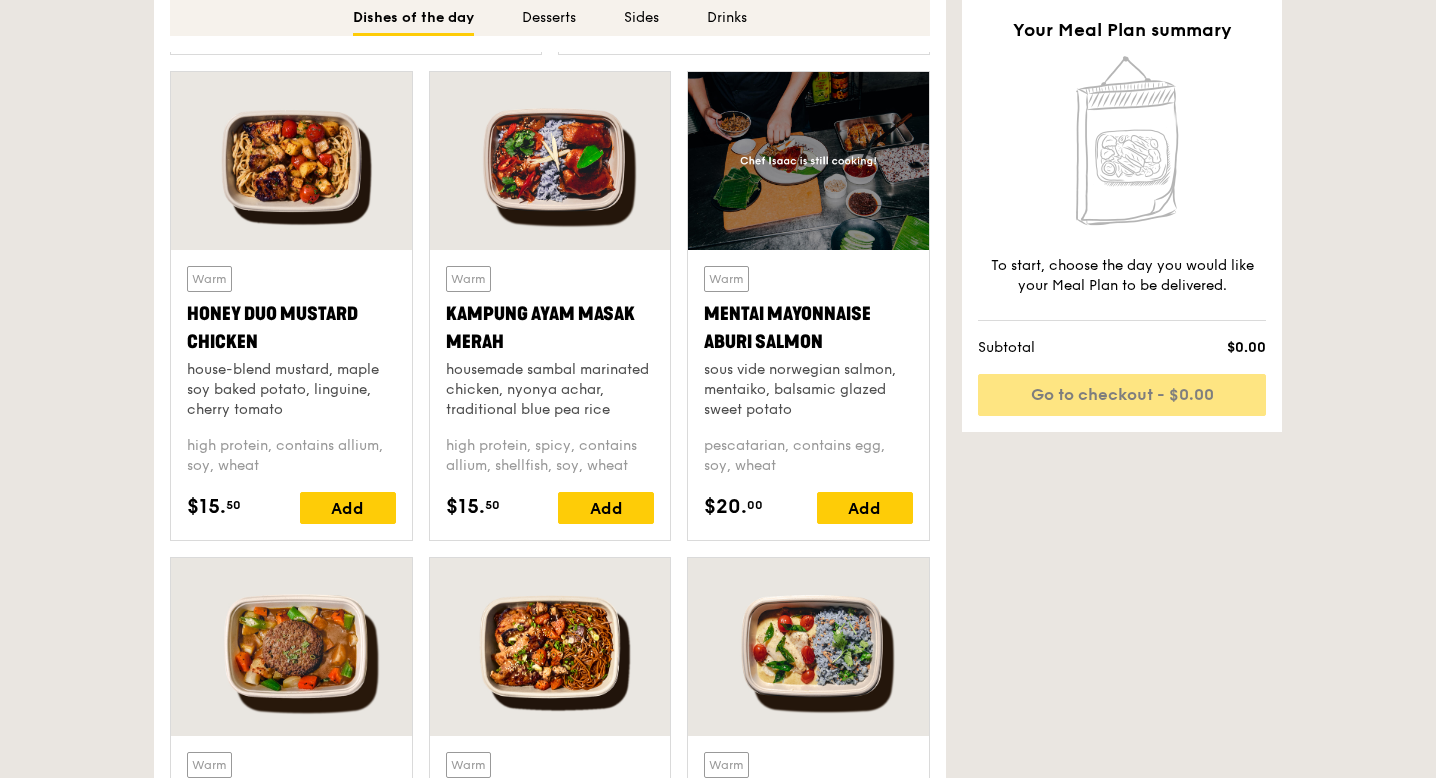 click at bounding box center (808, 161) 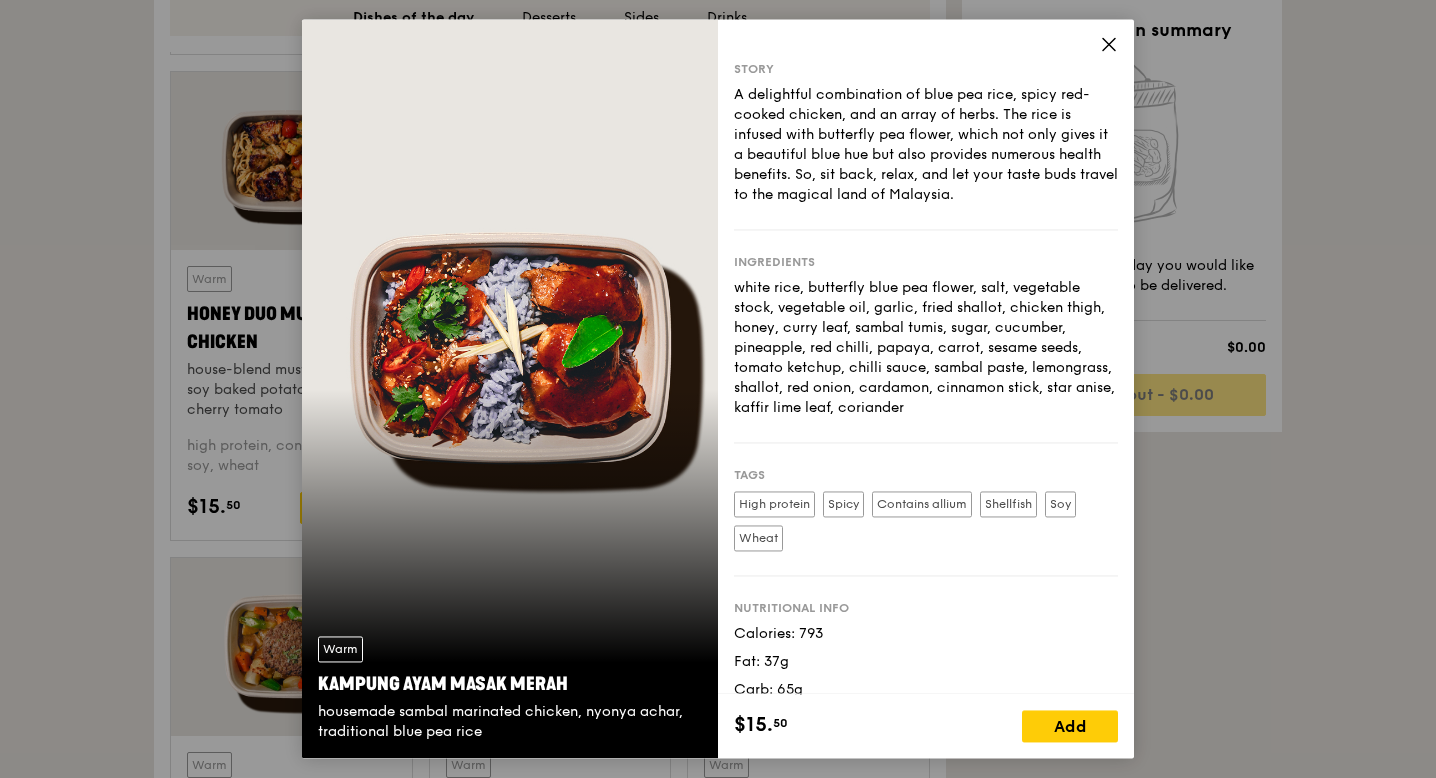scroll, scrollTop: 50, scrollLeft: 0, axis: vertical 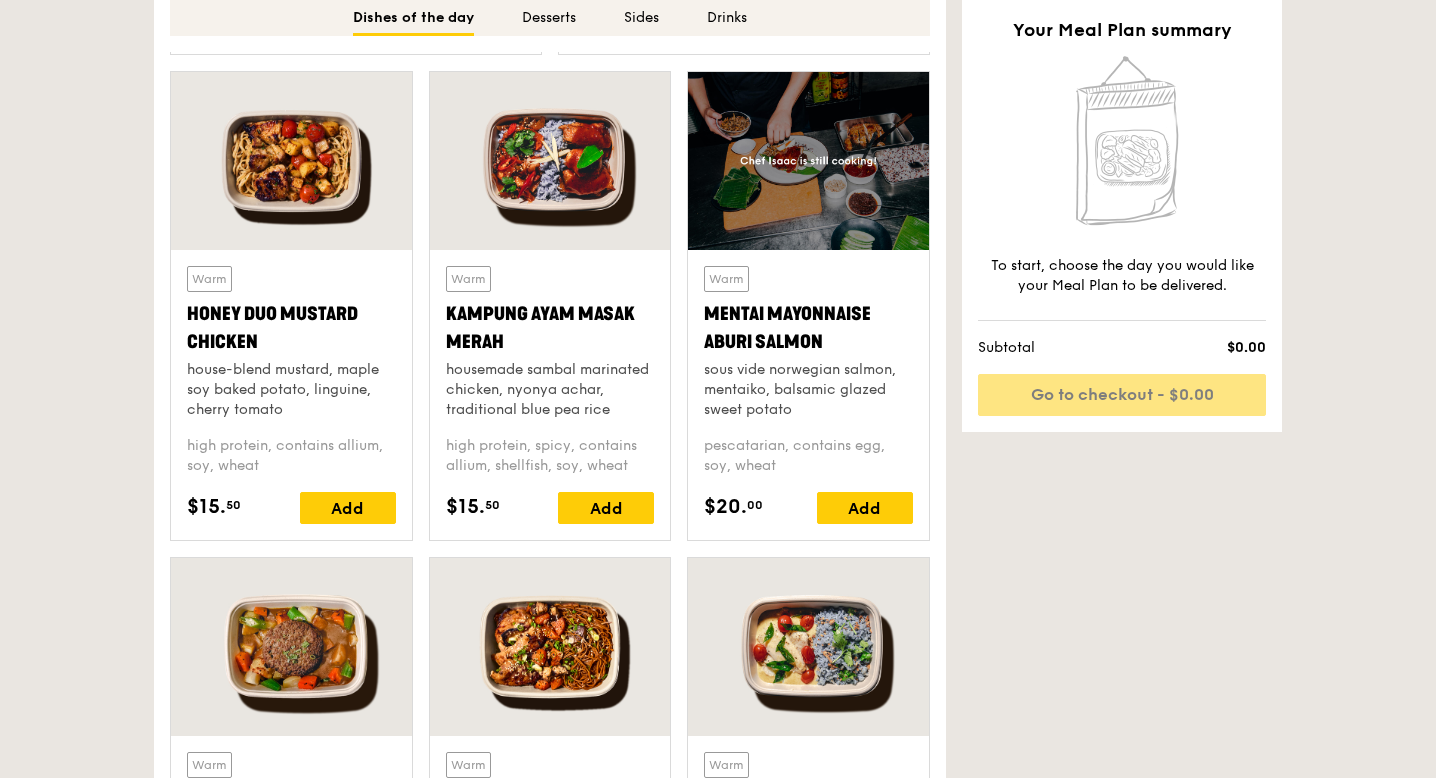click at bounding box center (291, 161) 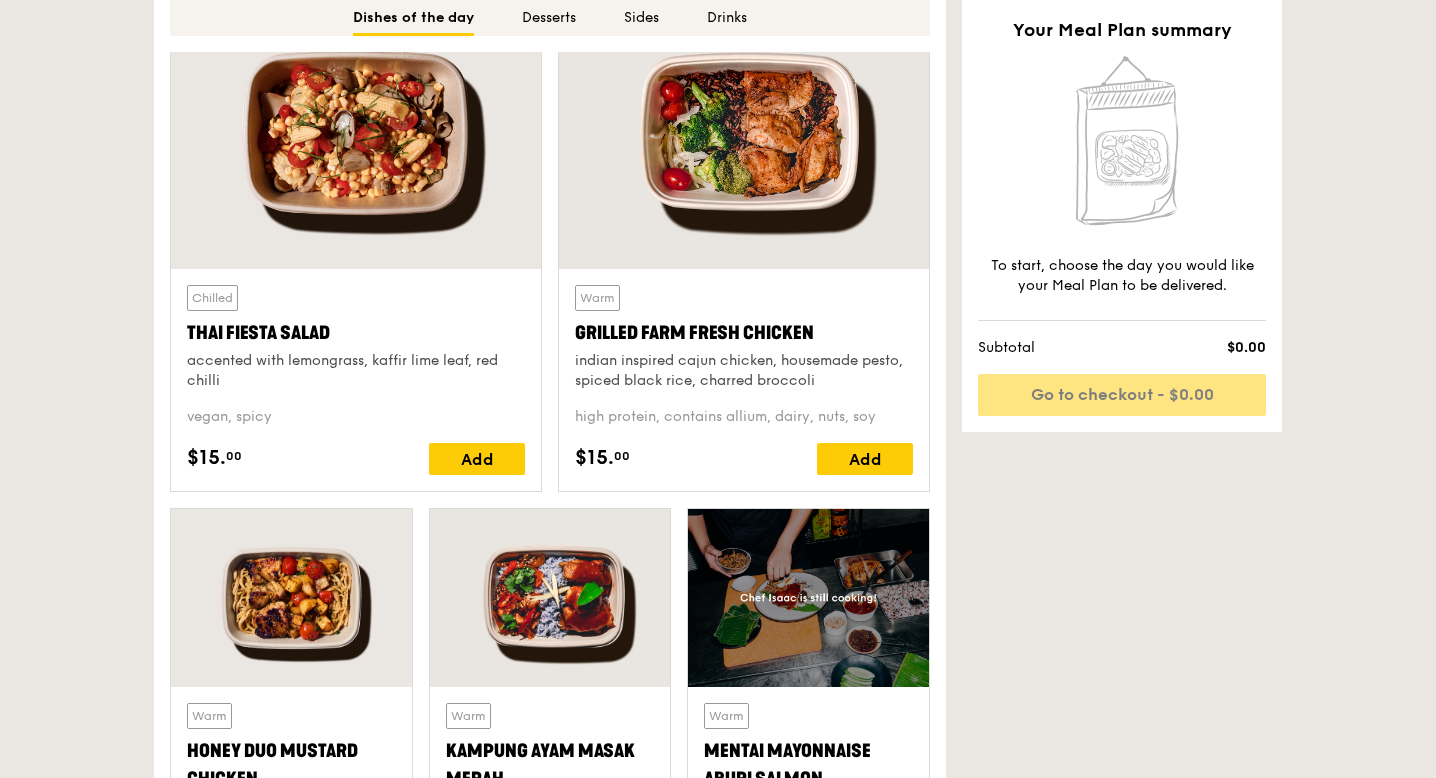 scroll, scrollTop: 887, scrollLeft: 0, axis: vertical 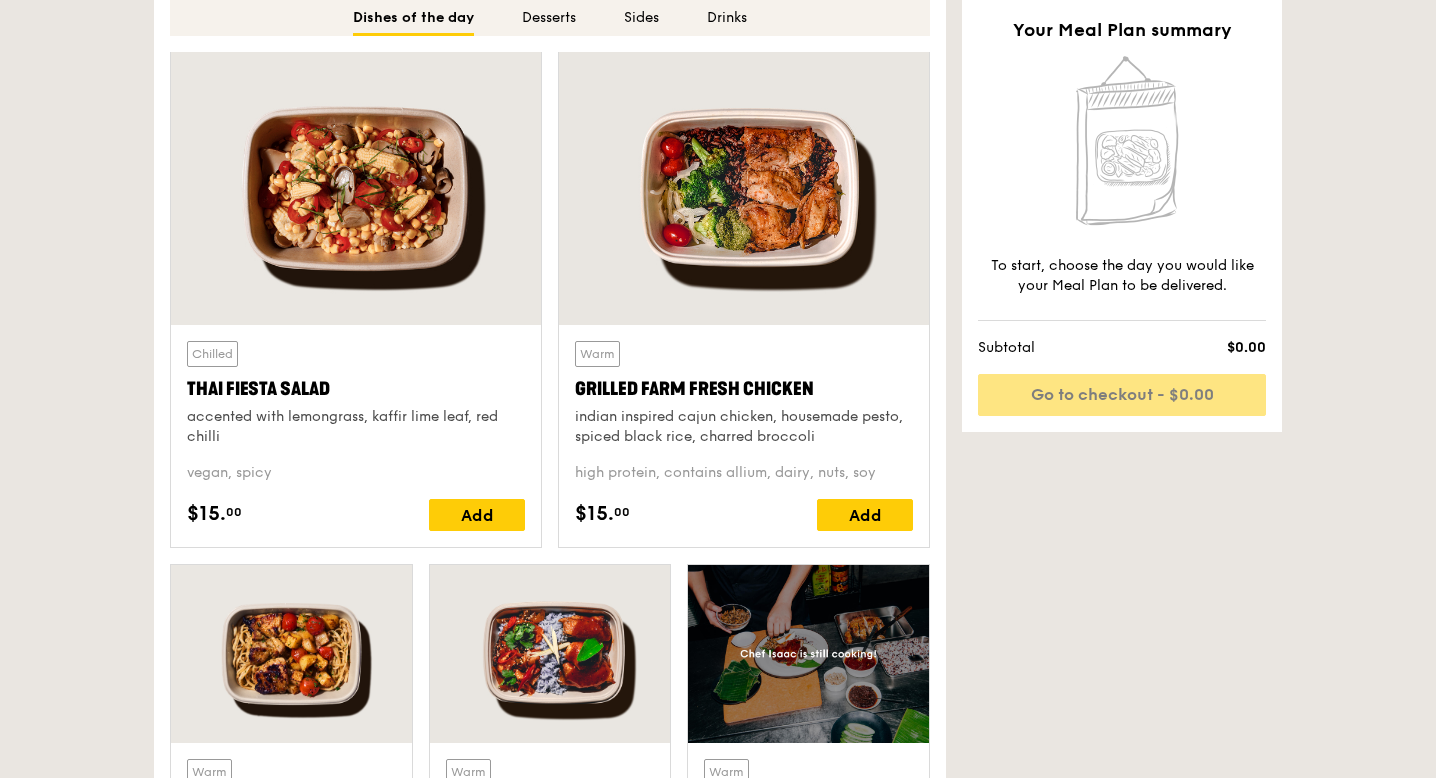 click at bounding box center (744, 188) 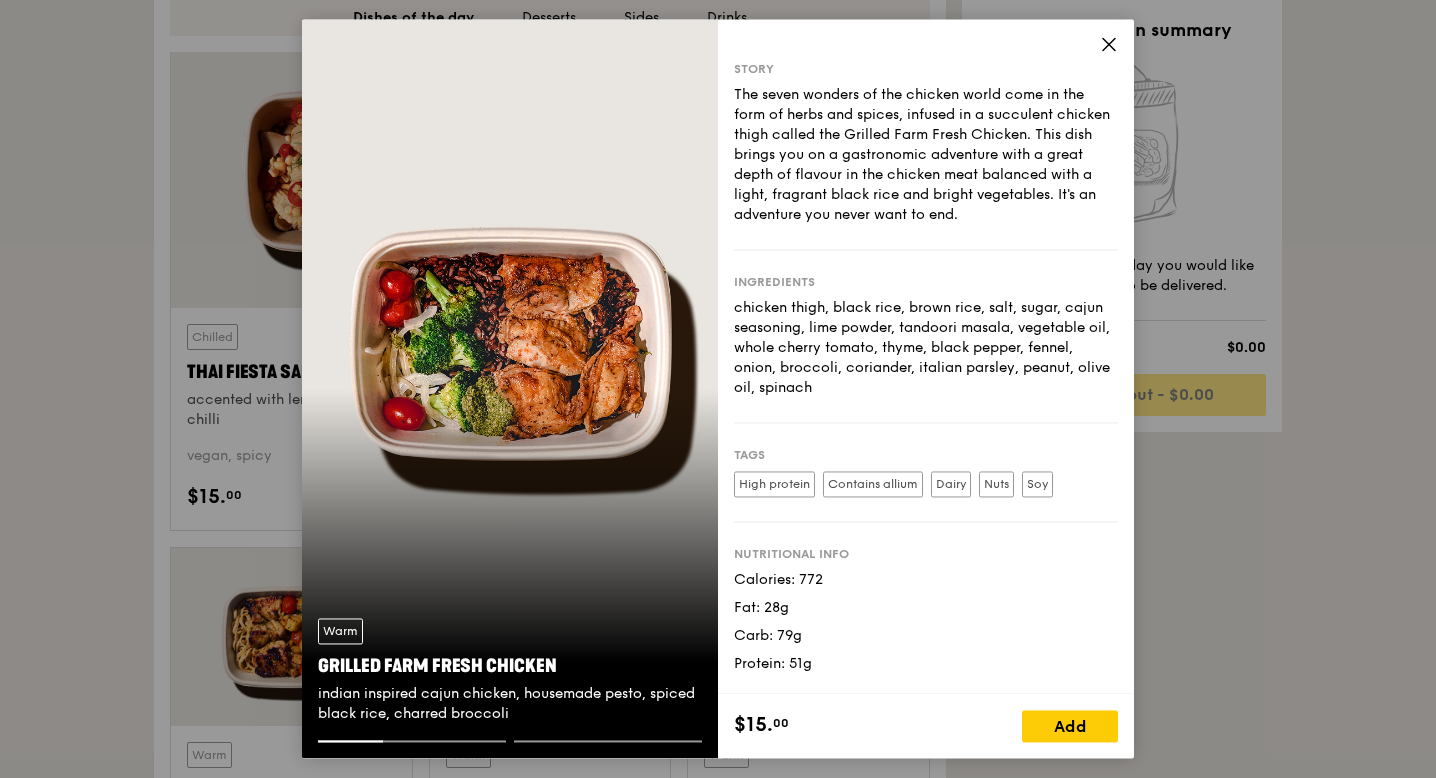 scroll, scrollTop: 910, scrollLeft: 0, axis: vertical 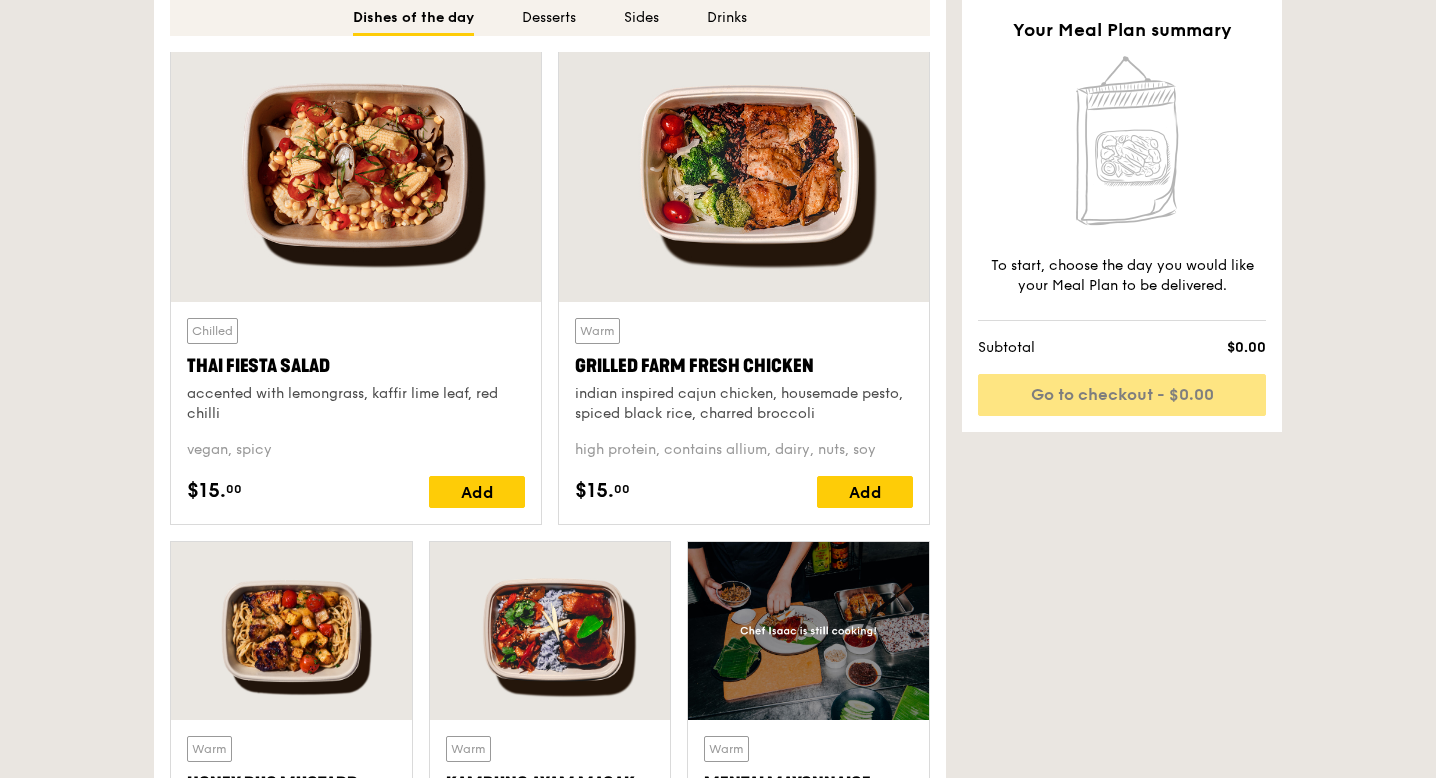 click at bounding box center (356, 165) 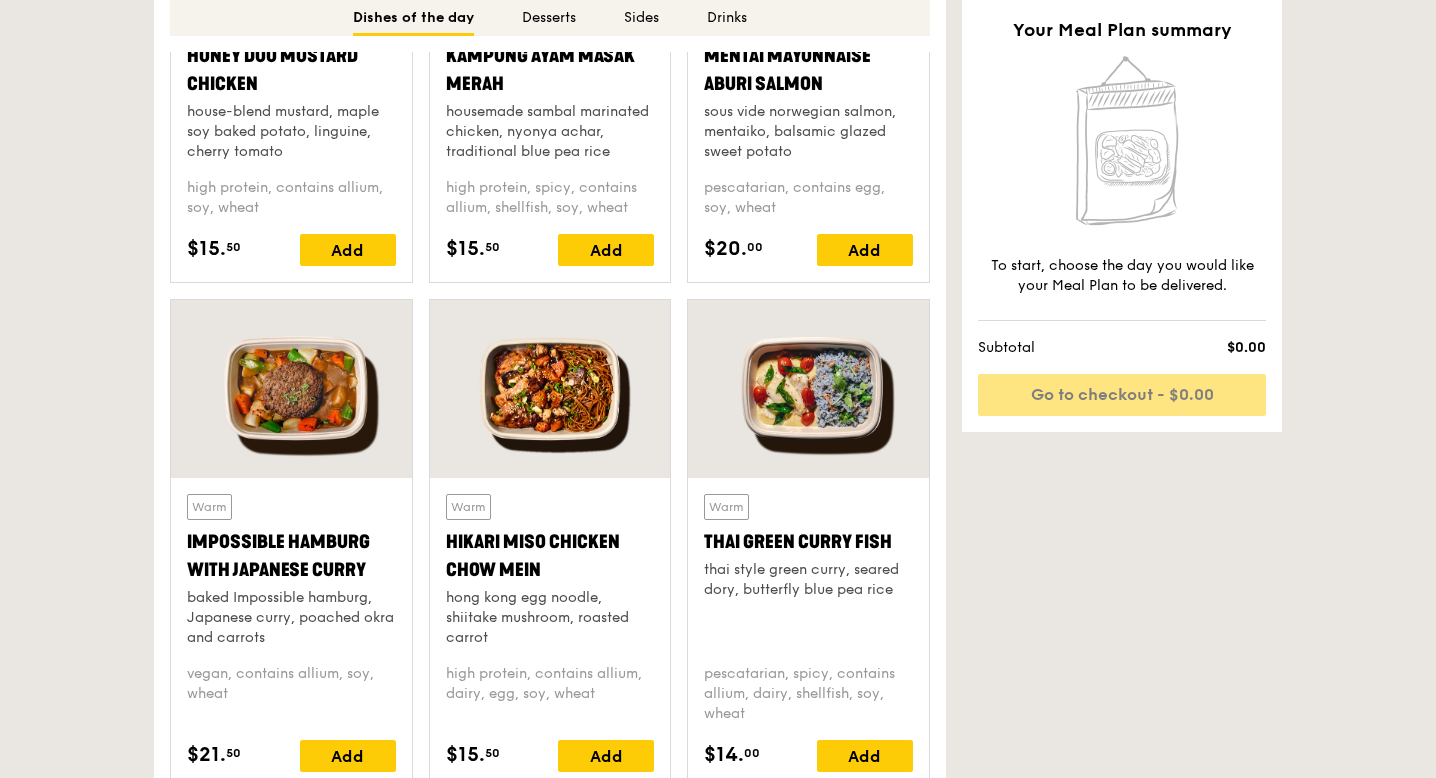 scroll, scrollTop: 1807, scrollLeft: 0, axis: vertical 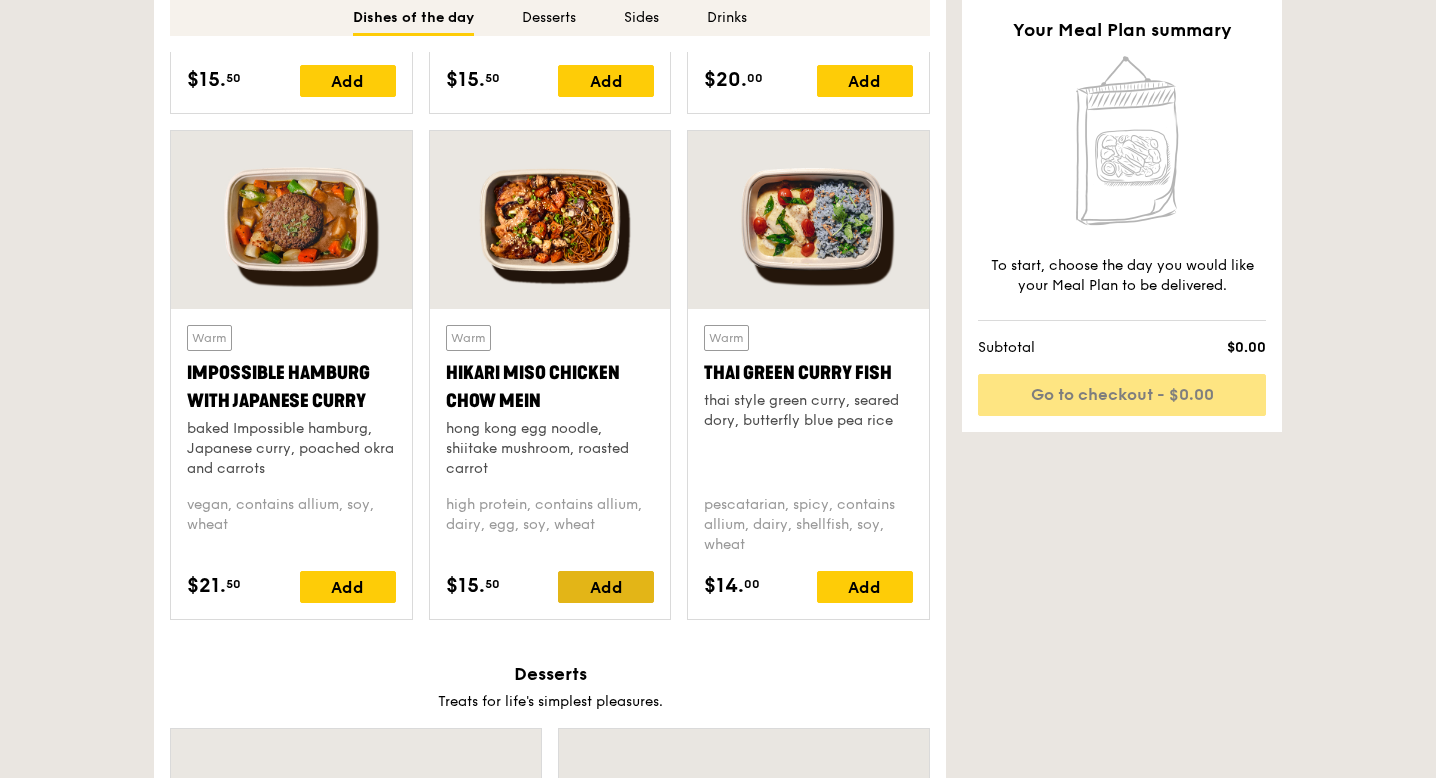 click on "Add" at bounding box center (606, 587) 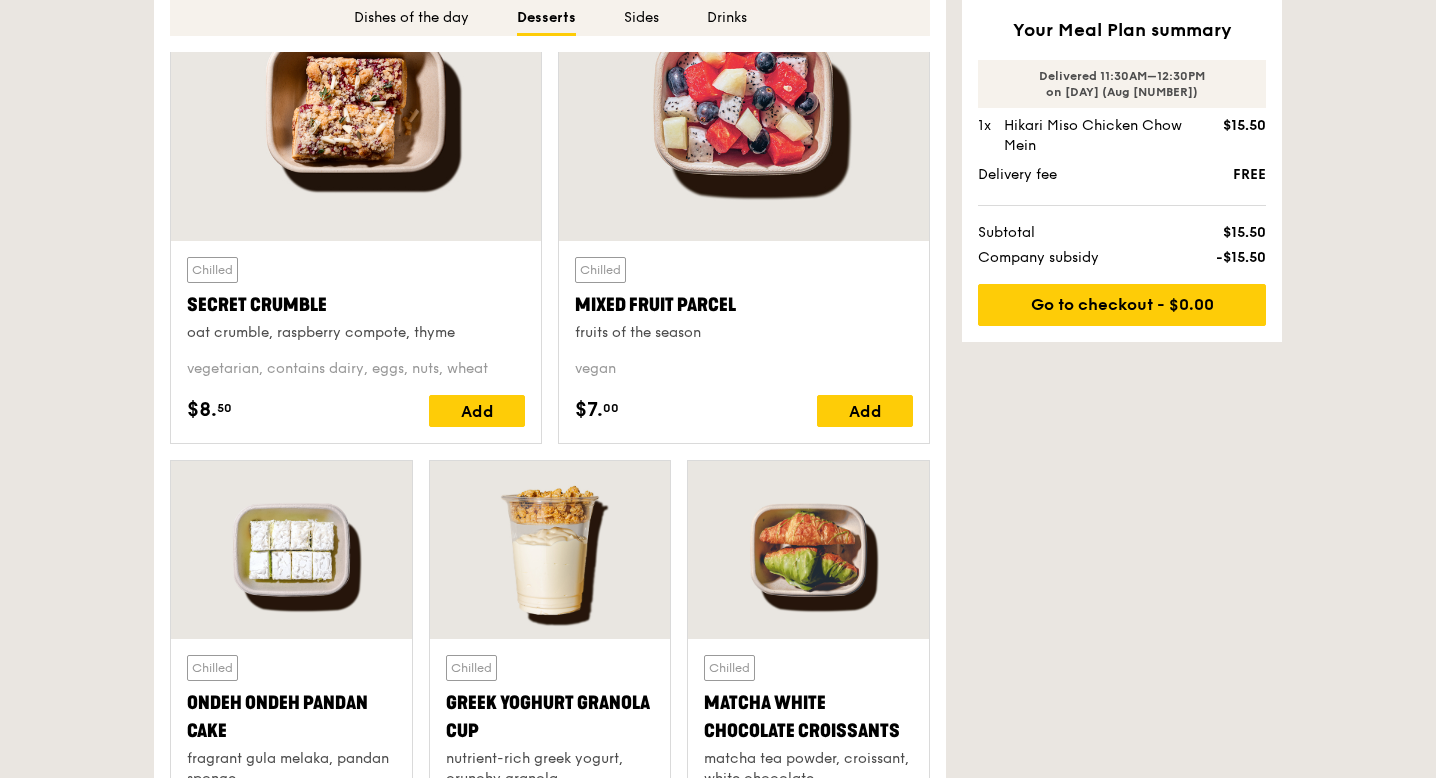 scroll, scrollTop: 2503, scrollLeft: 0, axis: vertical 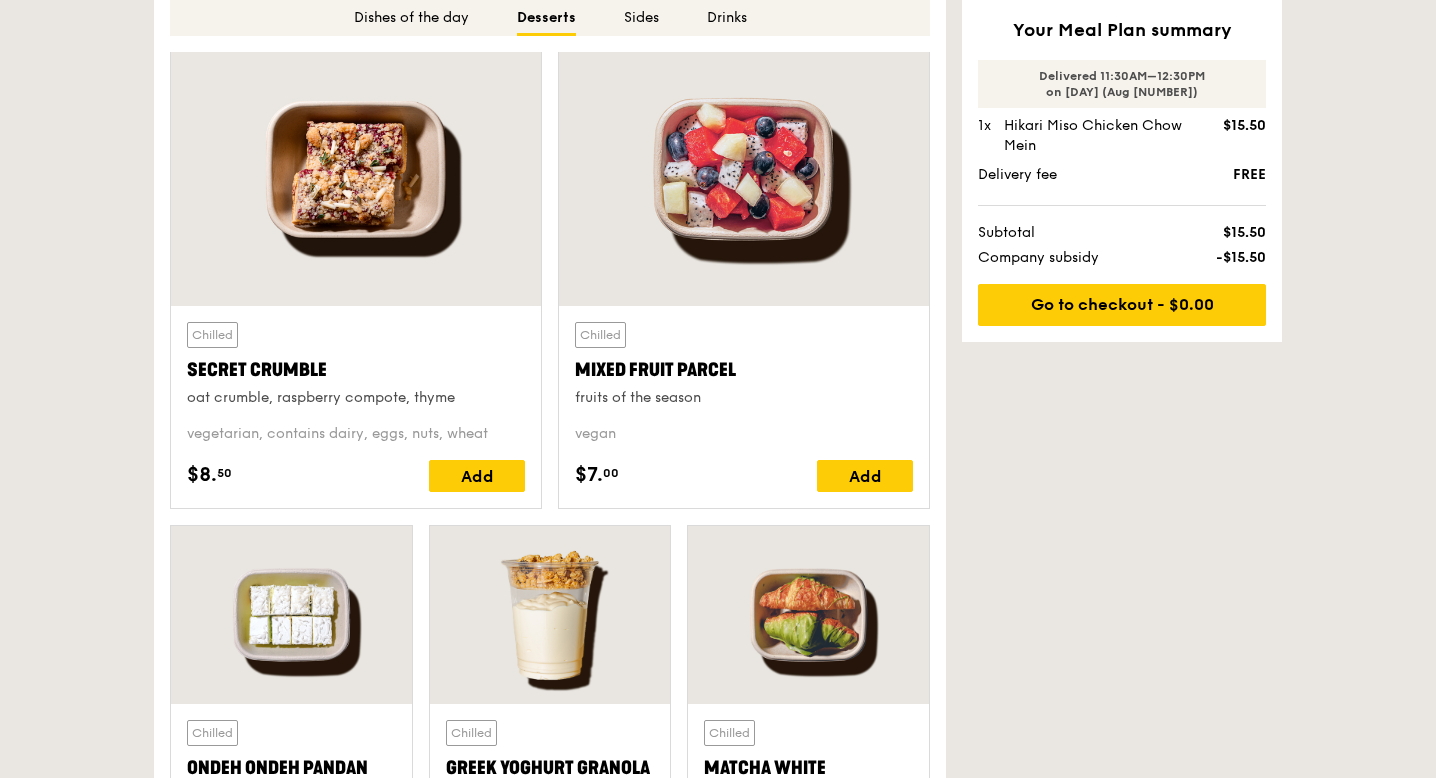 click at bounding box center [744, 169] 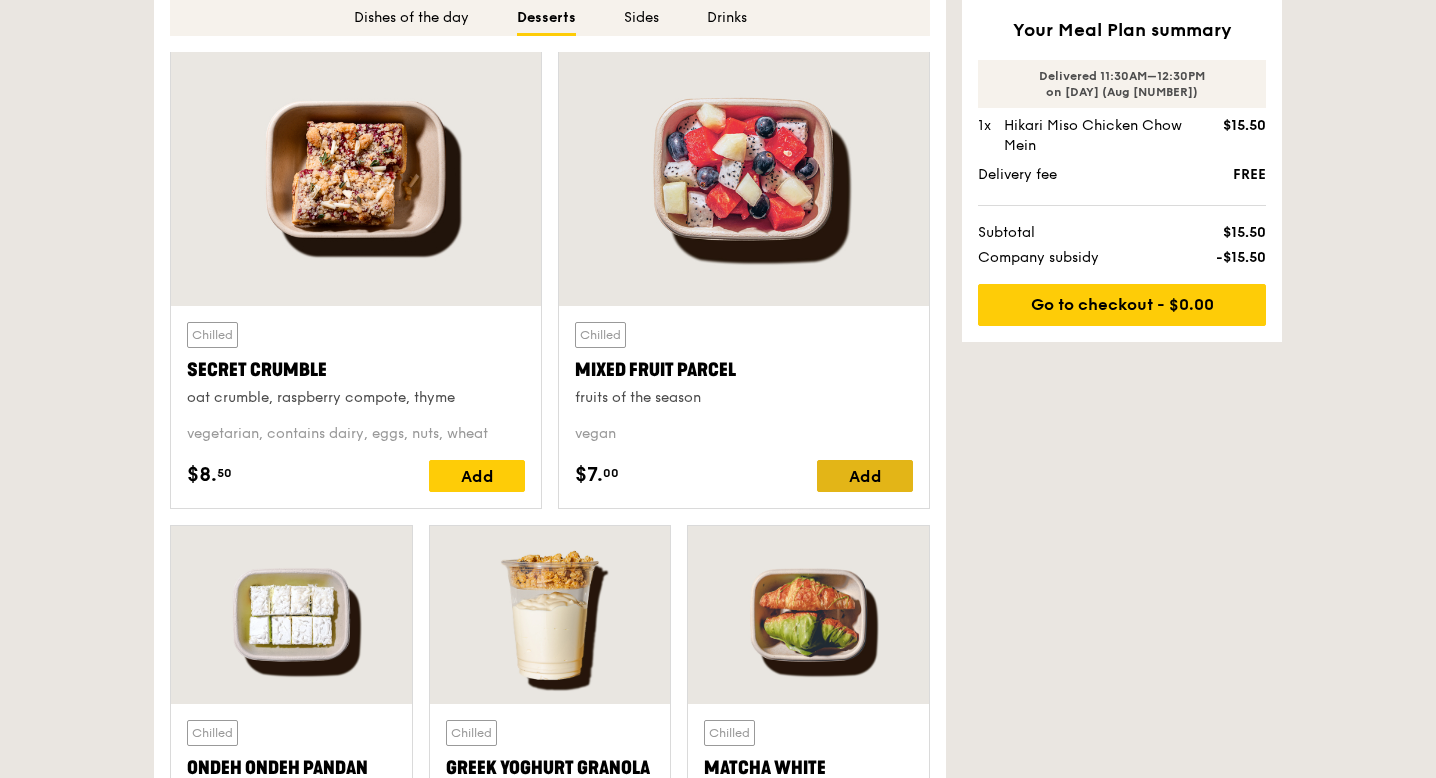click on "Add" at bounding box center [865, 476] 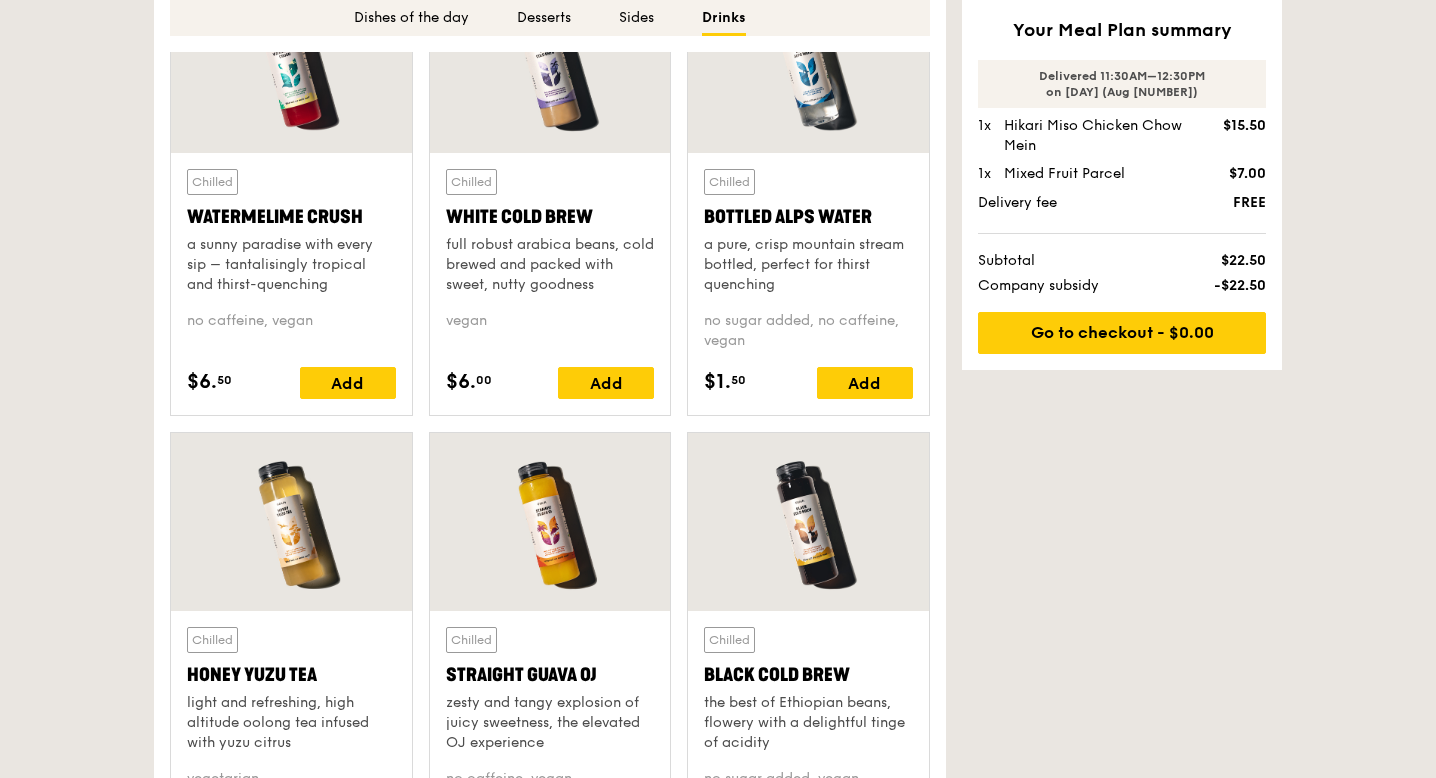 scroll, scrollTop: 5330, scrollLeft: 0, axis: vertical 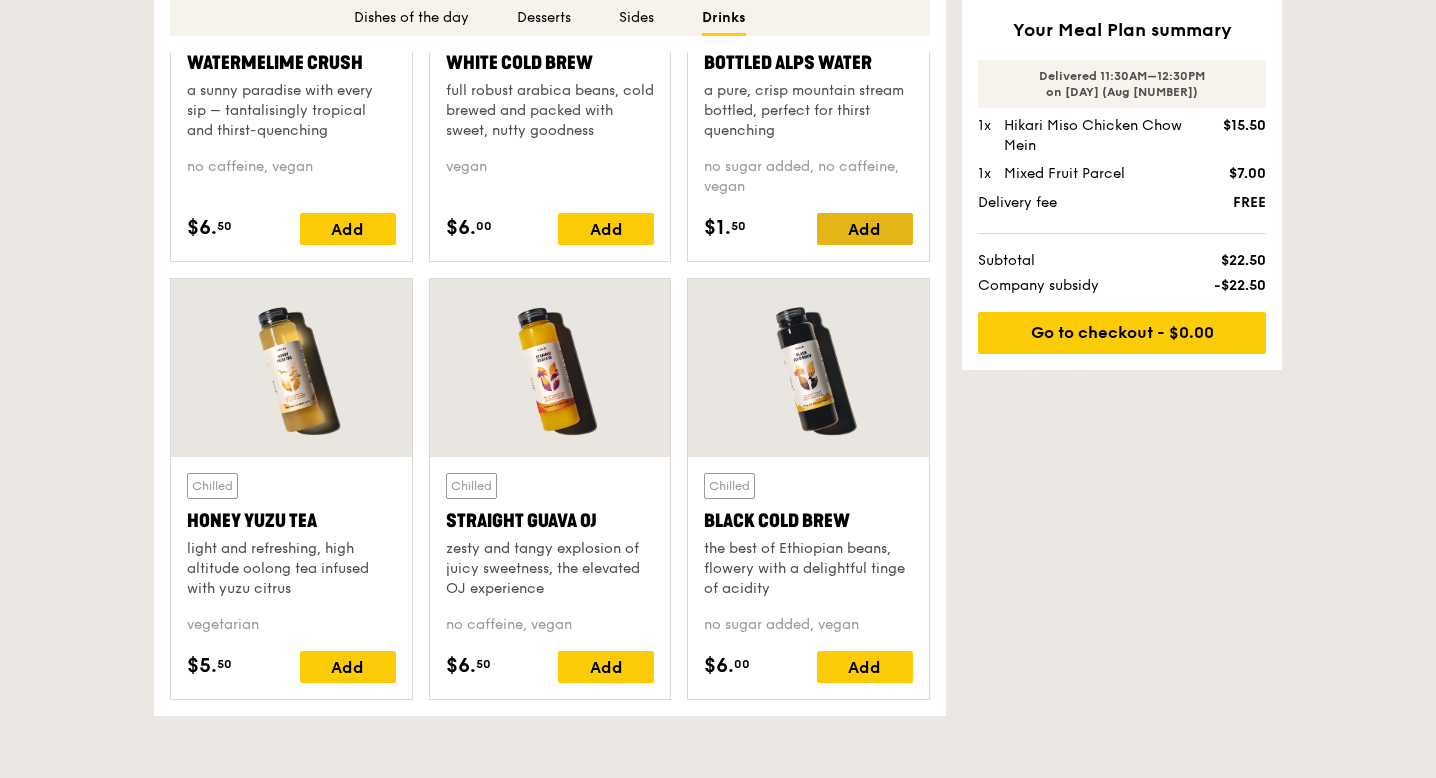 click on "Add" at bounding box center [865, 229] 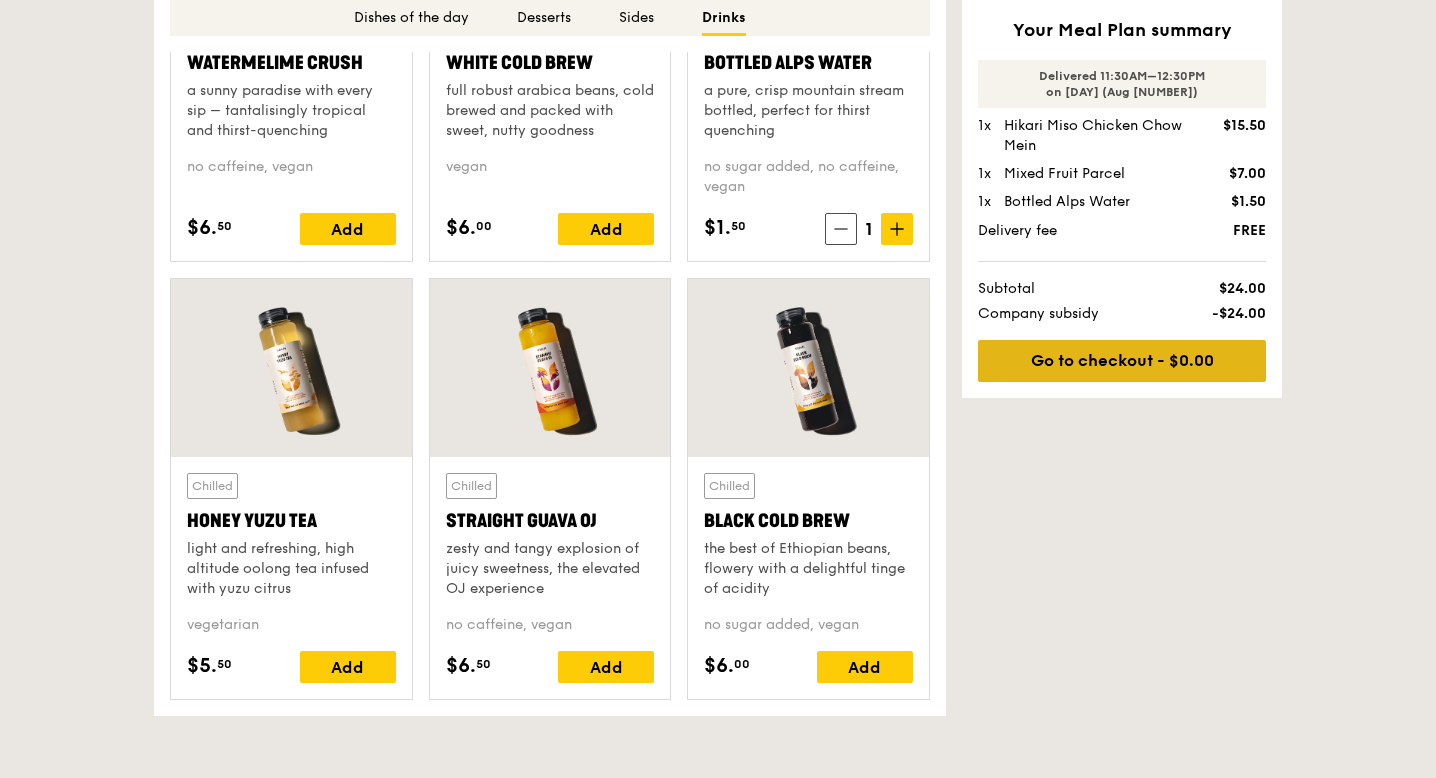 click on "Go to checkout - $0.00" at bounding box center [1122, 361] 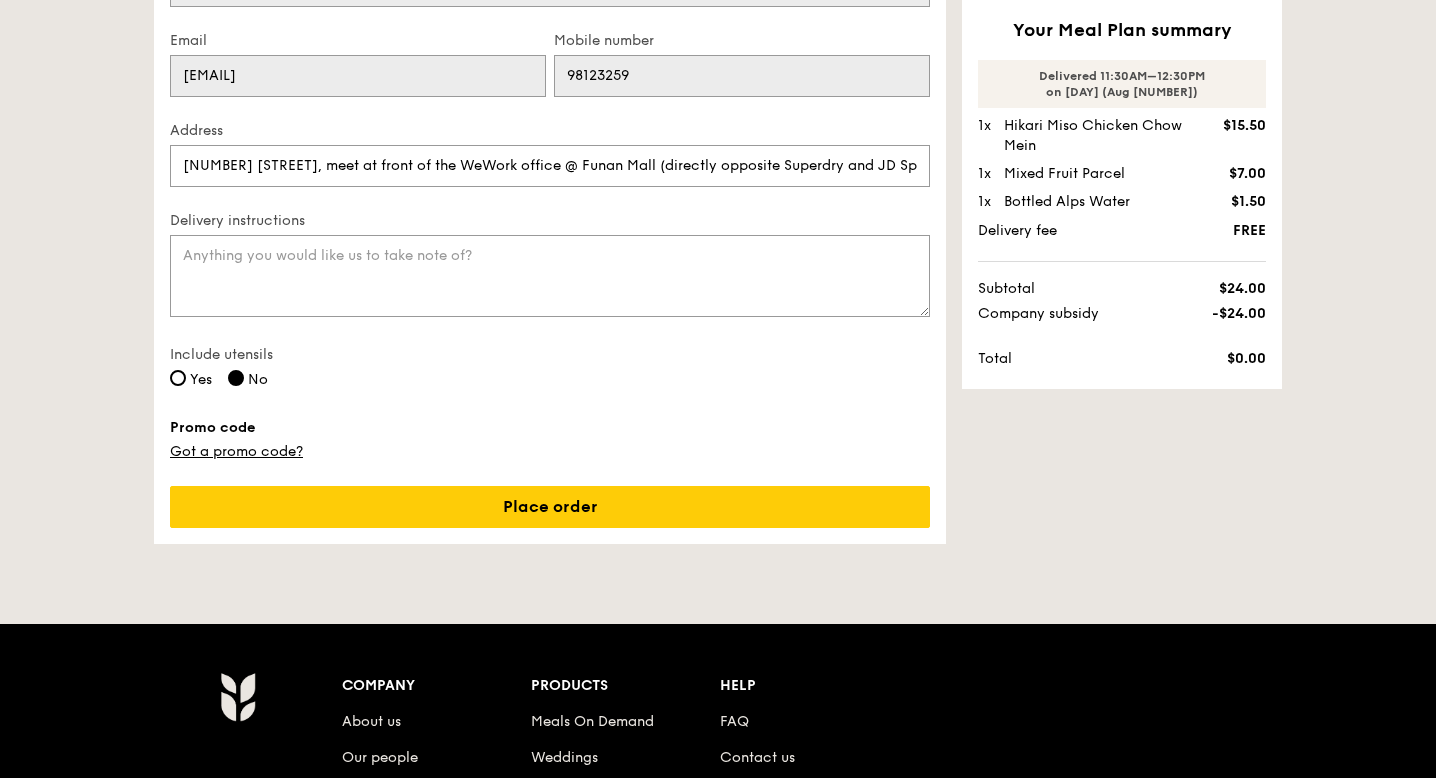 scroll, scrollTop: 338, scrollLeft: 0, axis: vertical 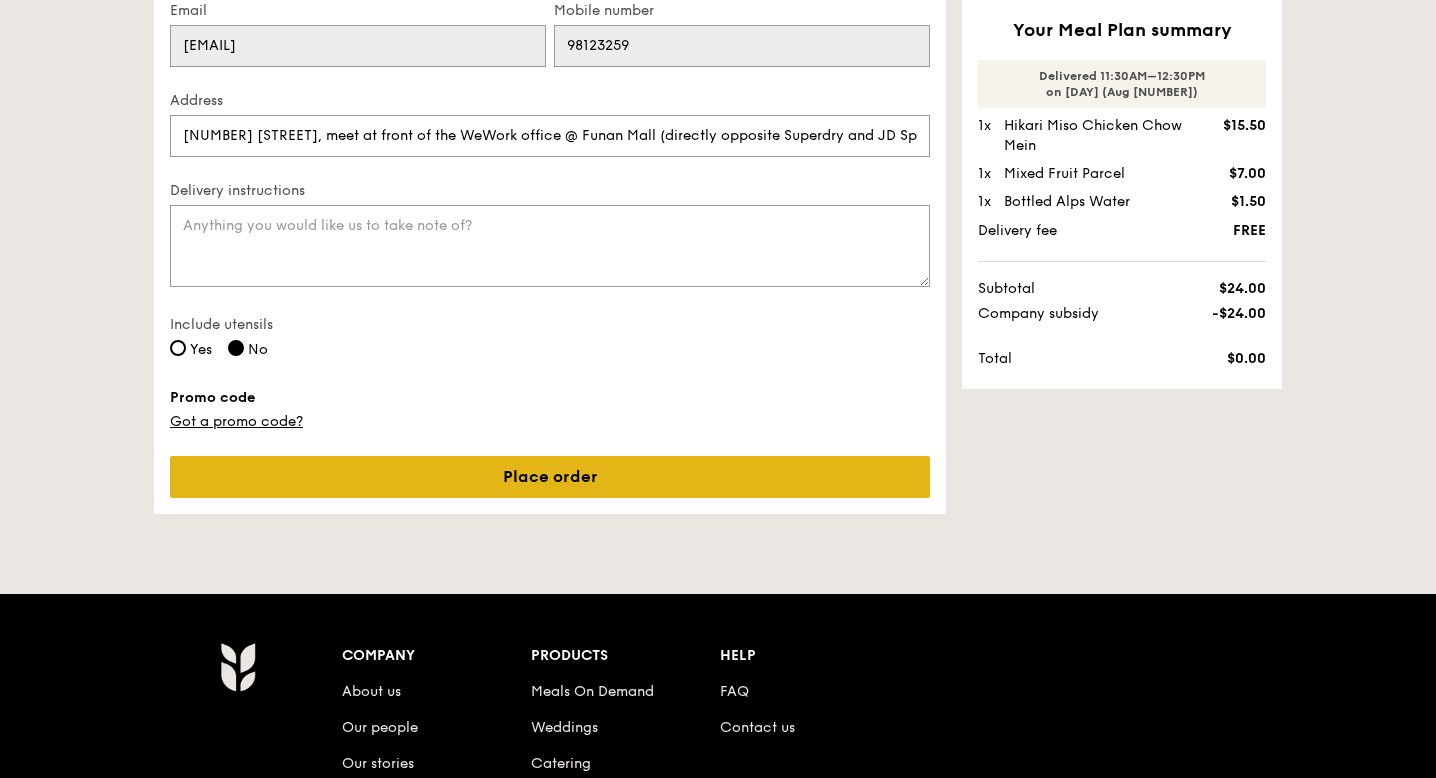 click on "Place order" at bounding box center (550, 477) 